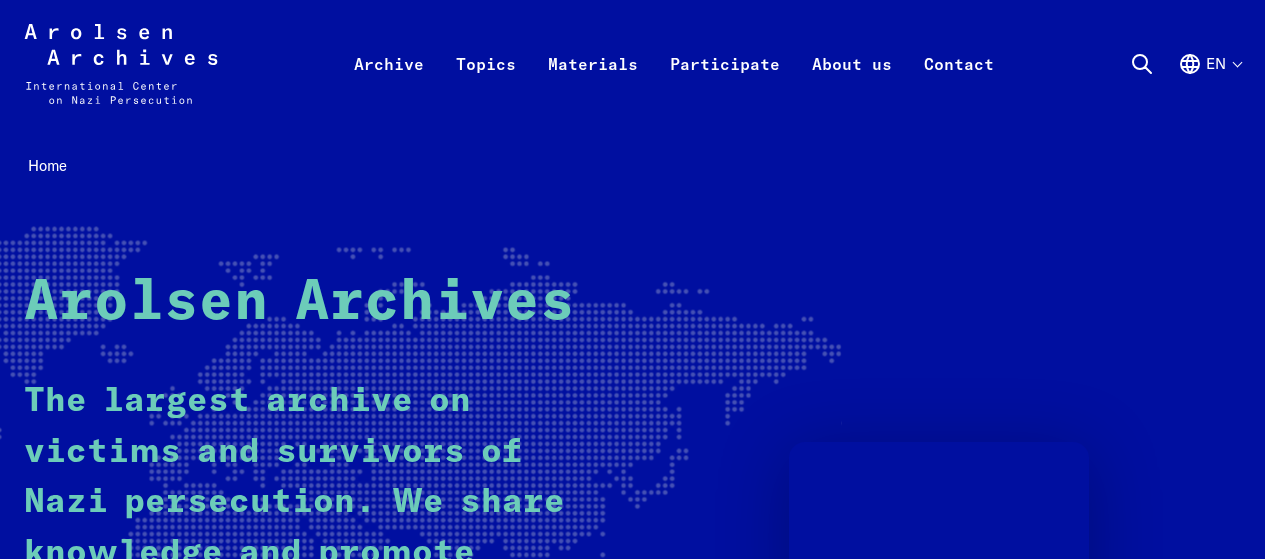 scroll, scrollTop: 0, scrollLeft: 0, axis: both 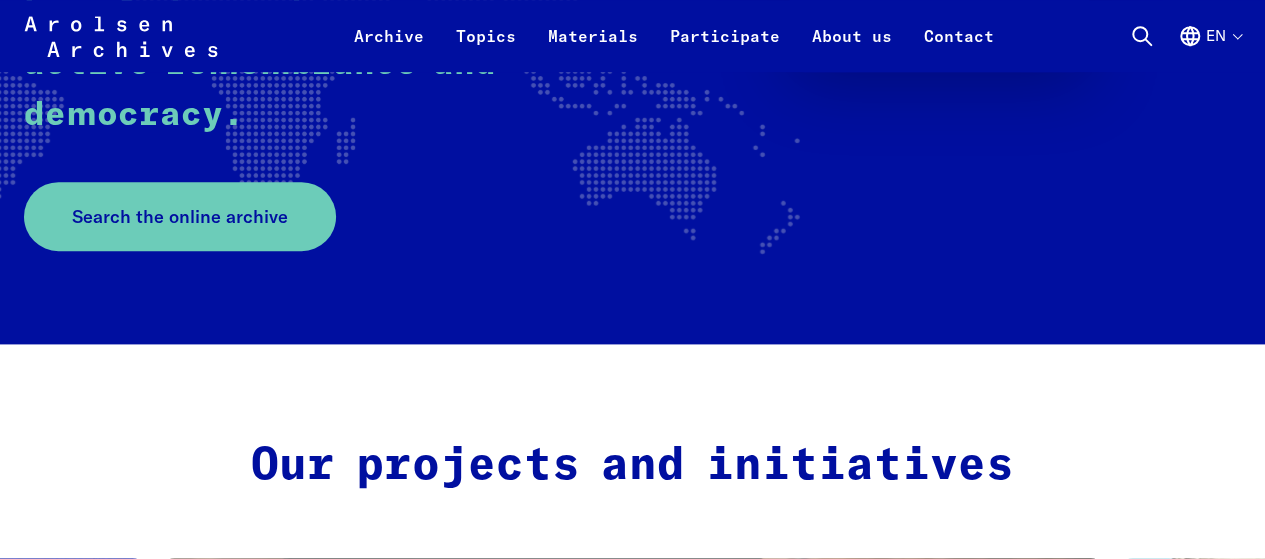 drag, startPoint x: 1274, startPoint y: 35, endPoint x: 1276, endPoint y: 71, distance: 36.05551 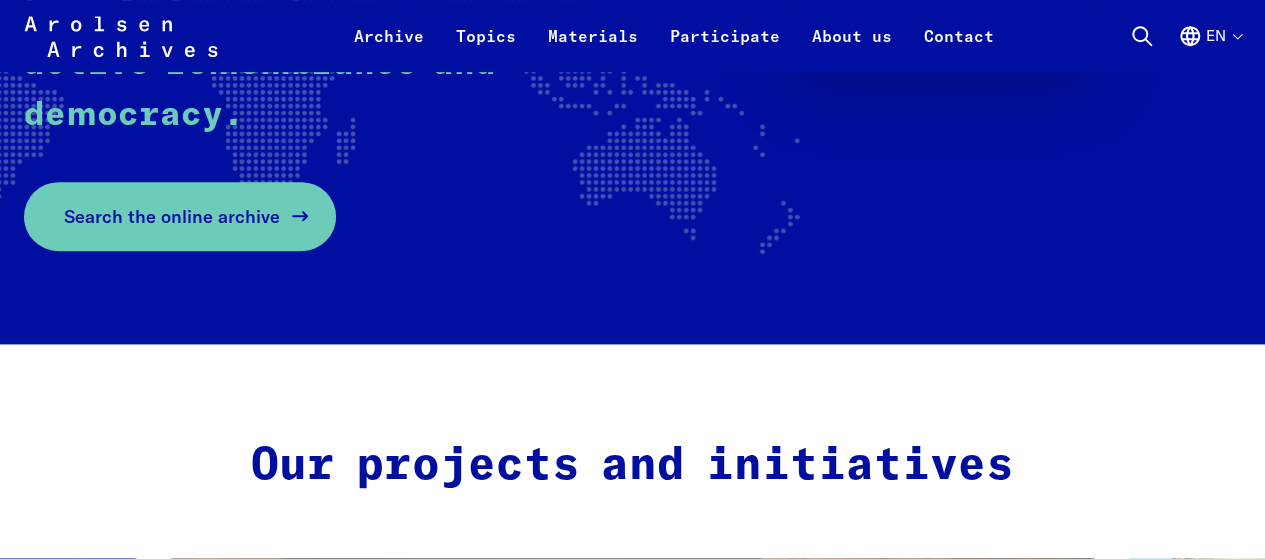 click on "Search the online archive" at bounding box center (172, 216) 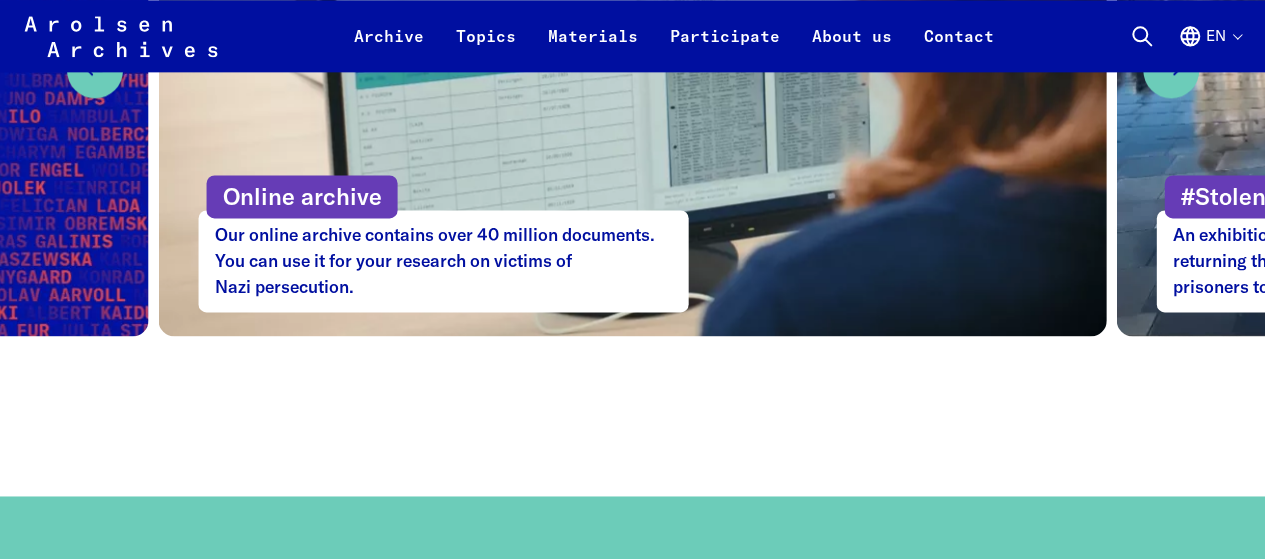 scroll, scrollTop: 0, scrollLeft: 0, axis: both 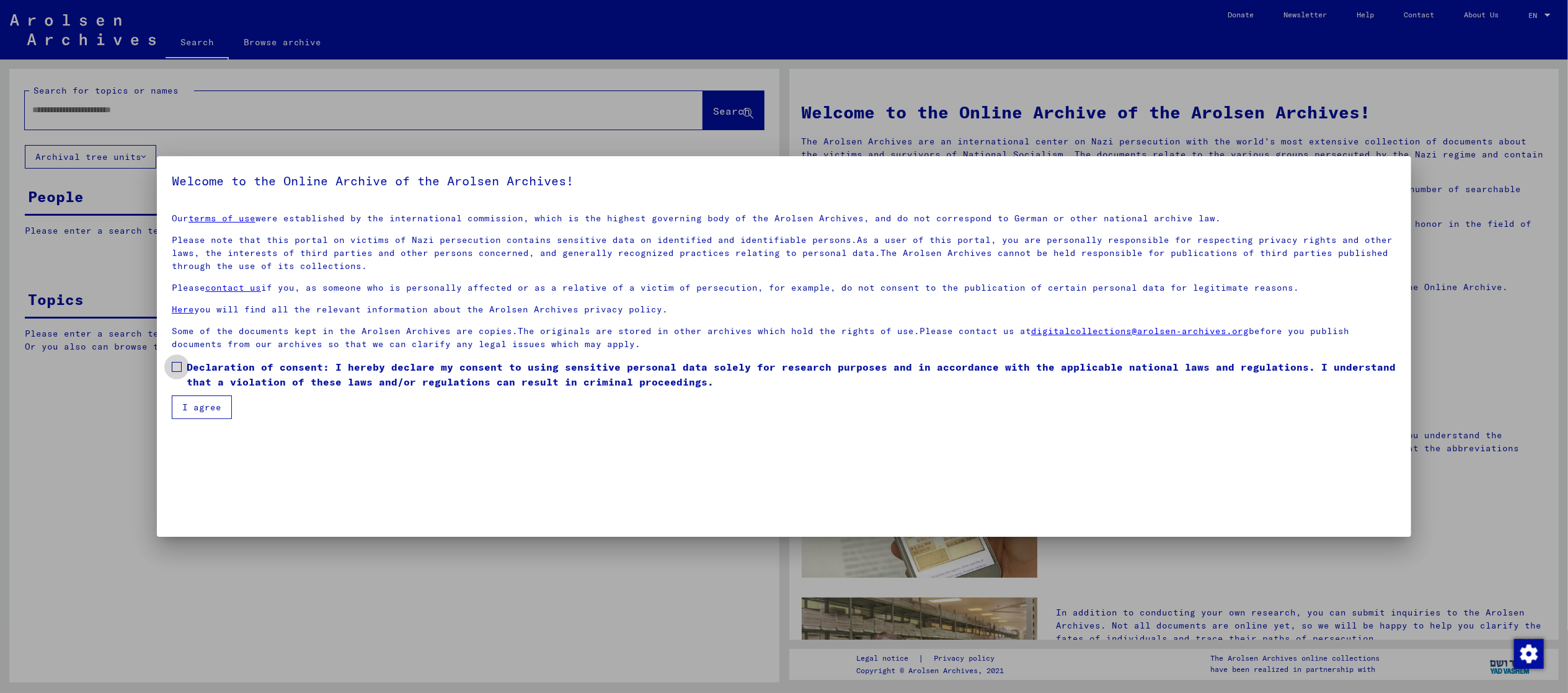 click at bounding box center [177, 367] 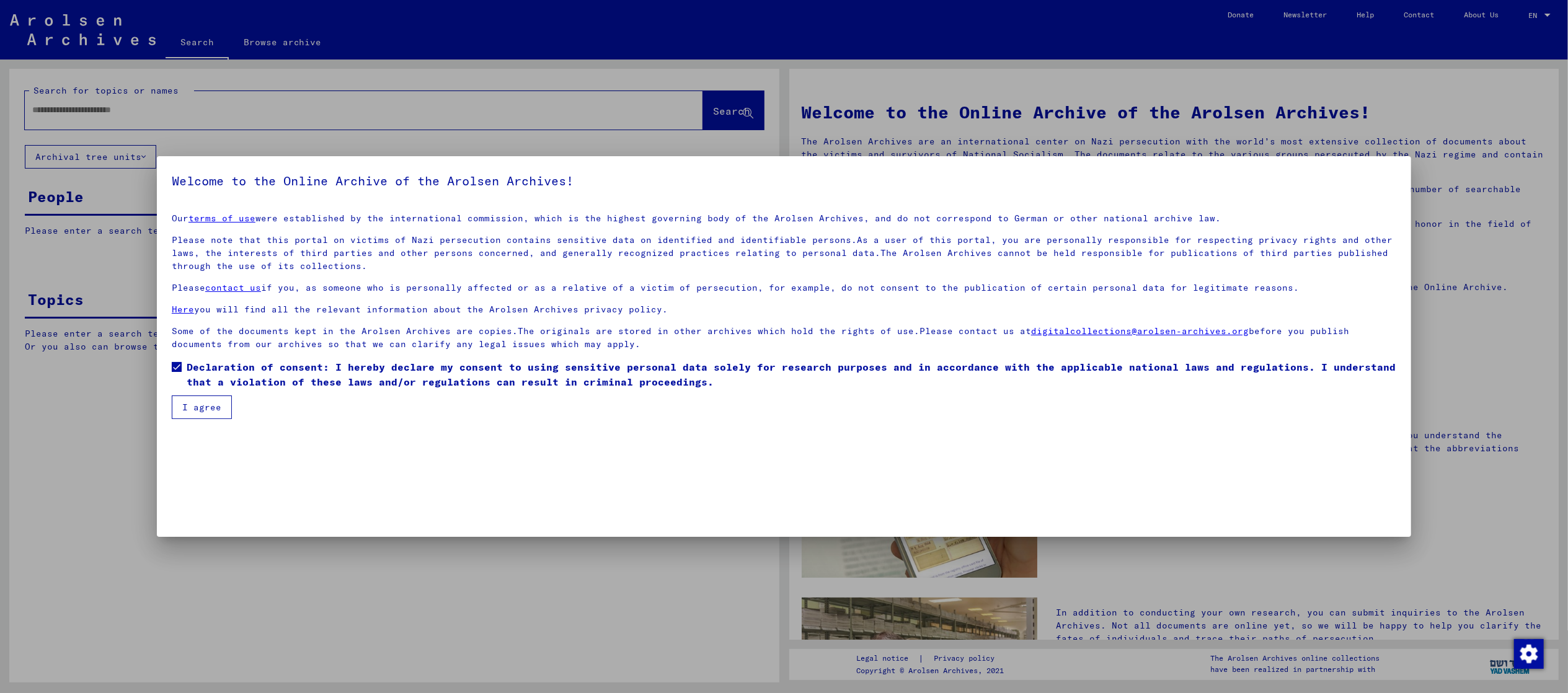 click on "I agree" at bounding box center [202, 407] 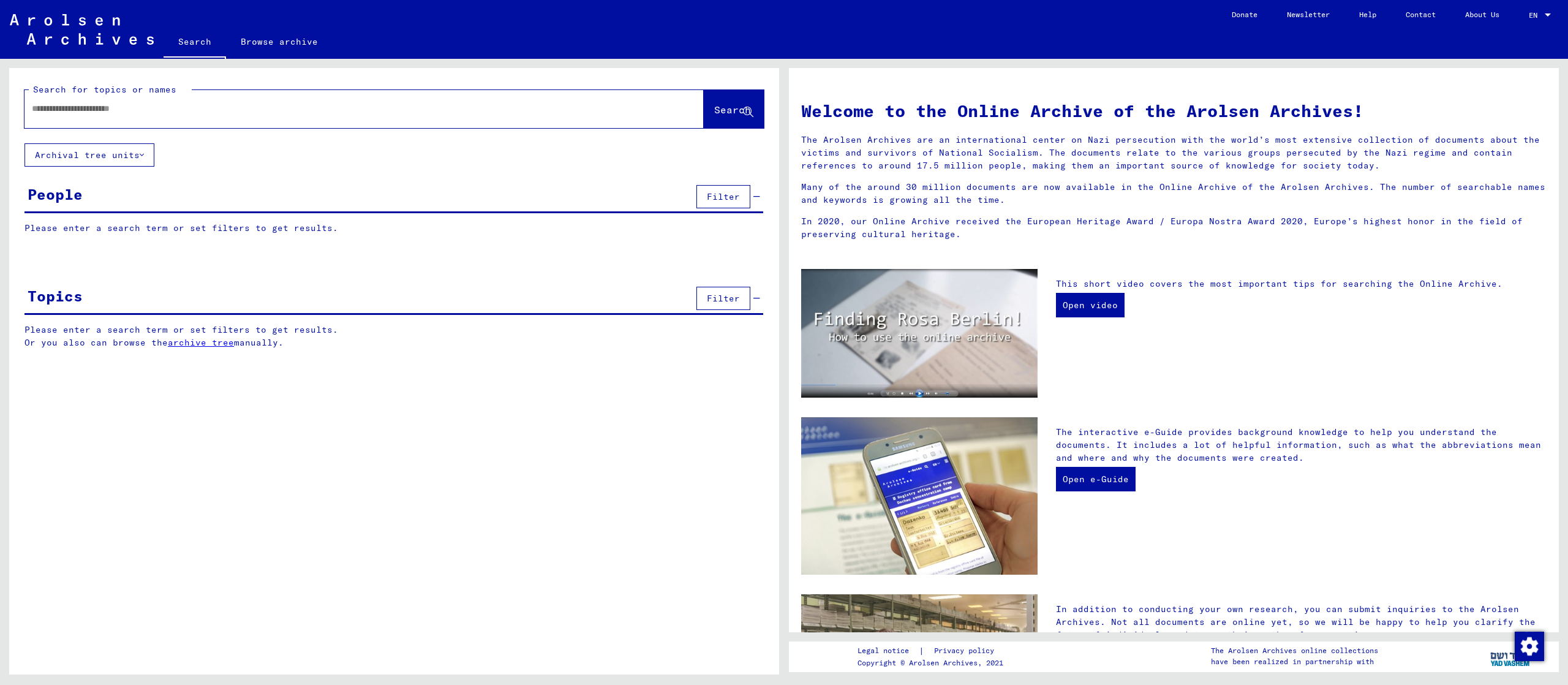 click 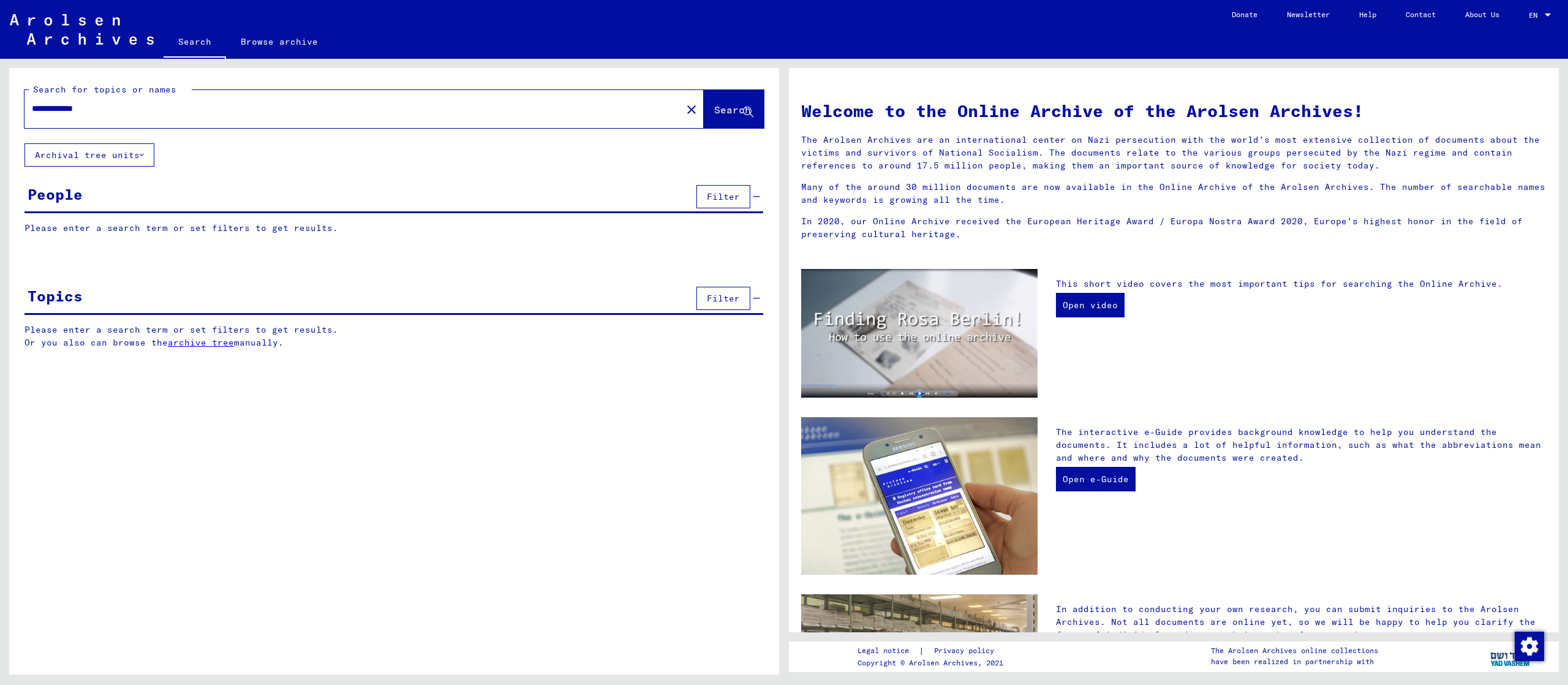 type on "**********" 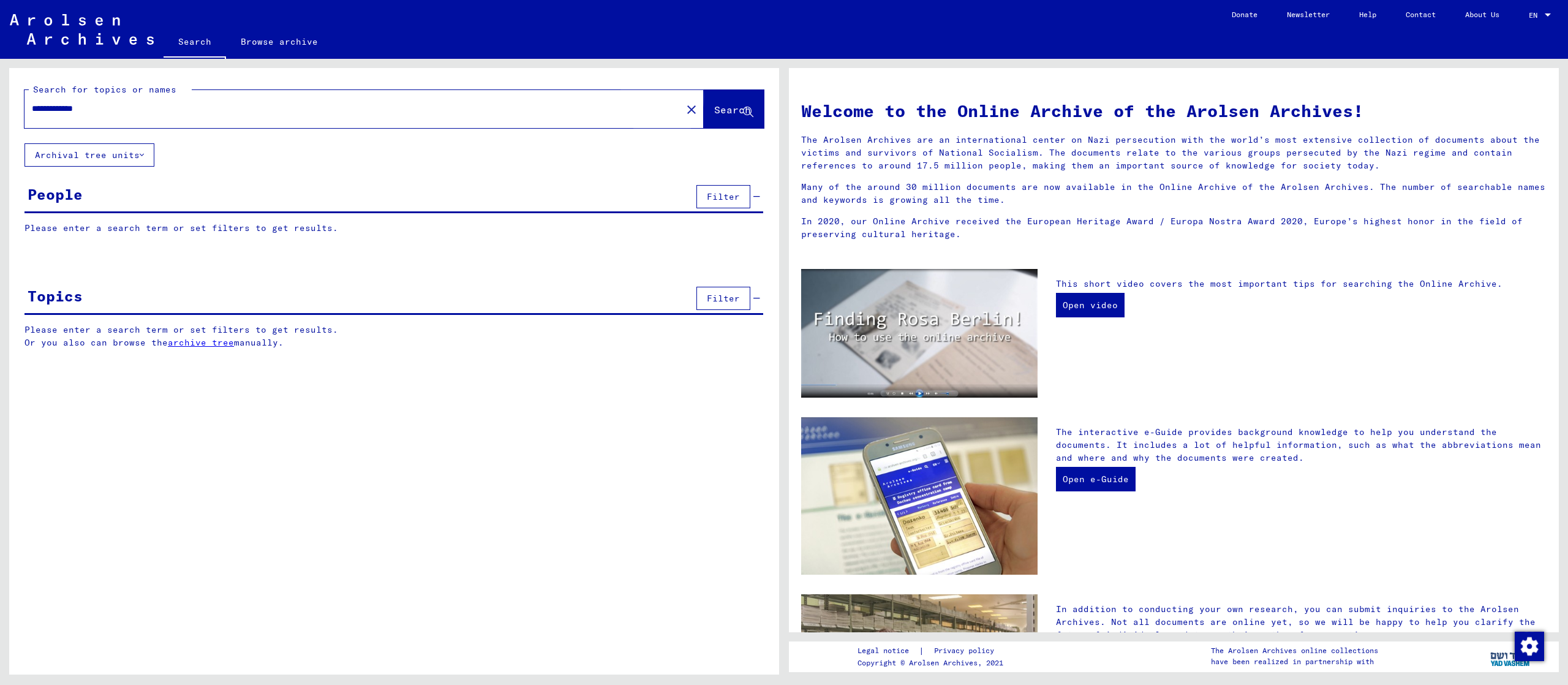 click on "Search" 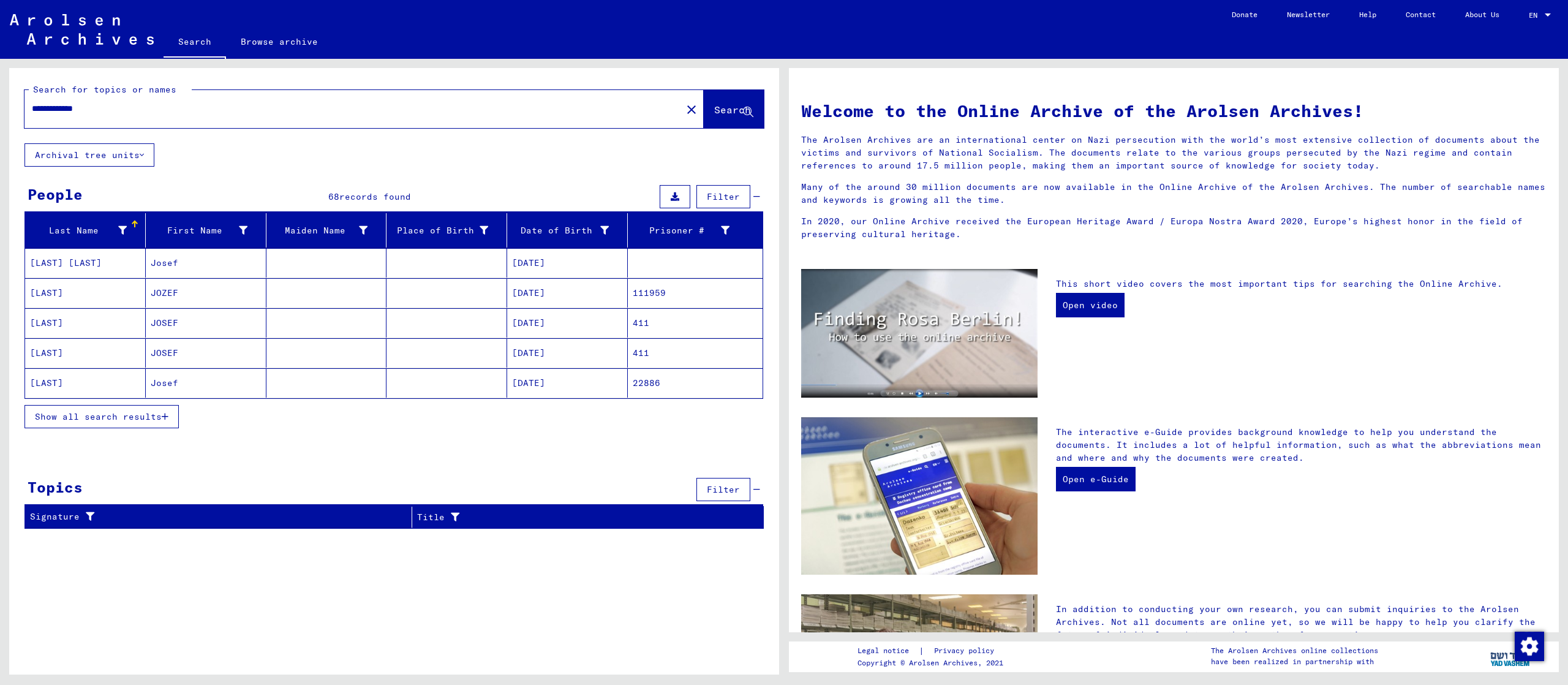 click on "Show all search results" at bounding box center [102, 417] 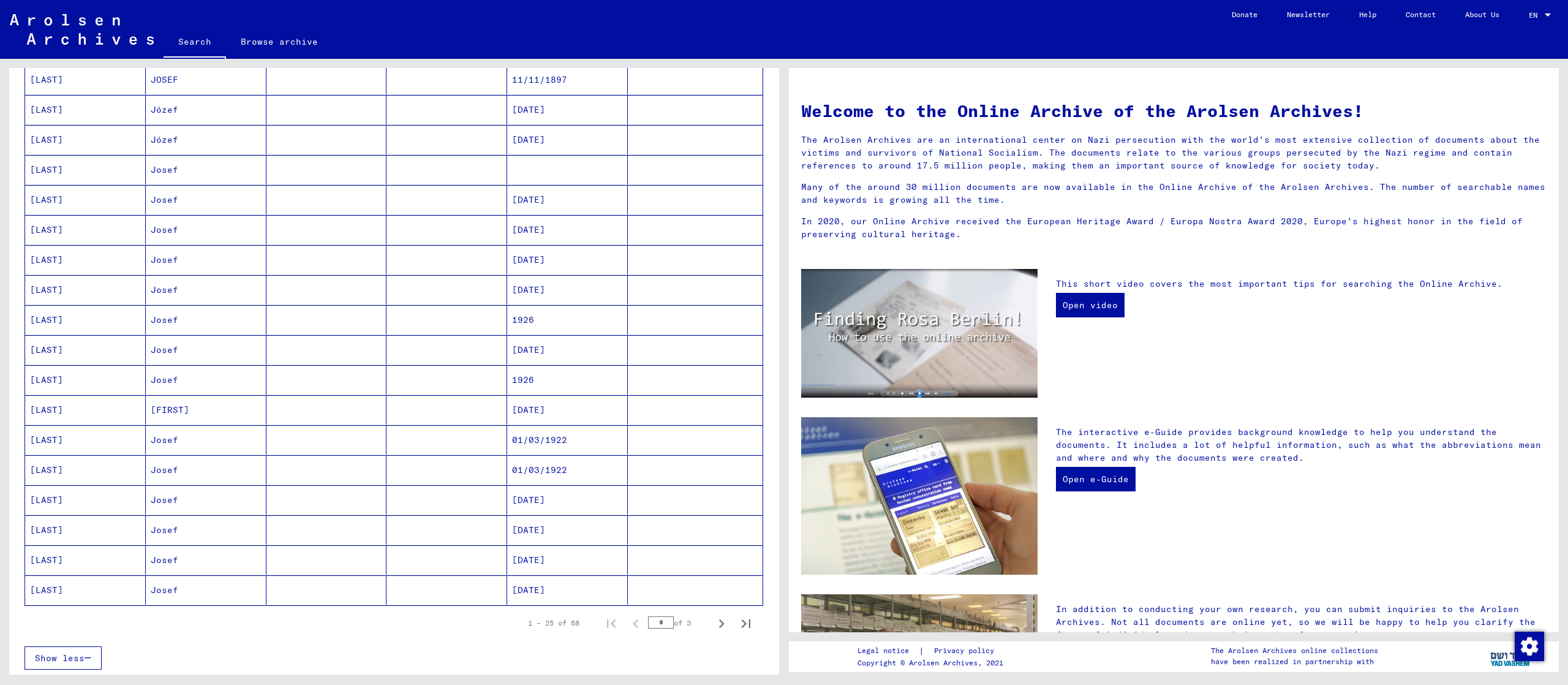 scroll, scrollTop: 432, scrollLeft: 0, axis: vertical 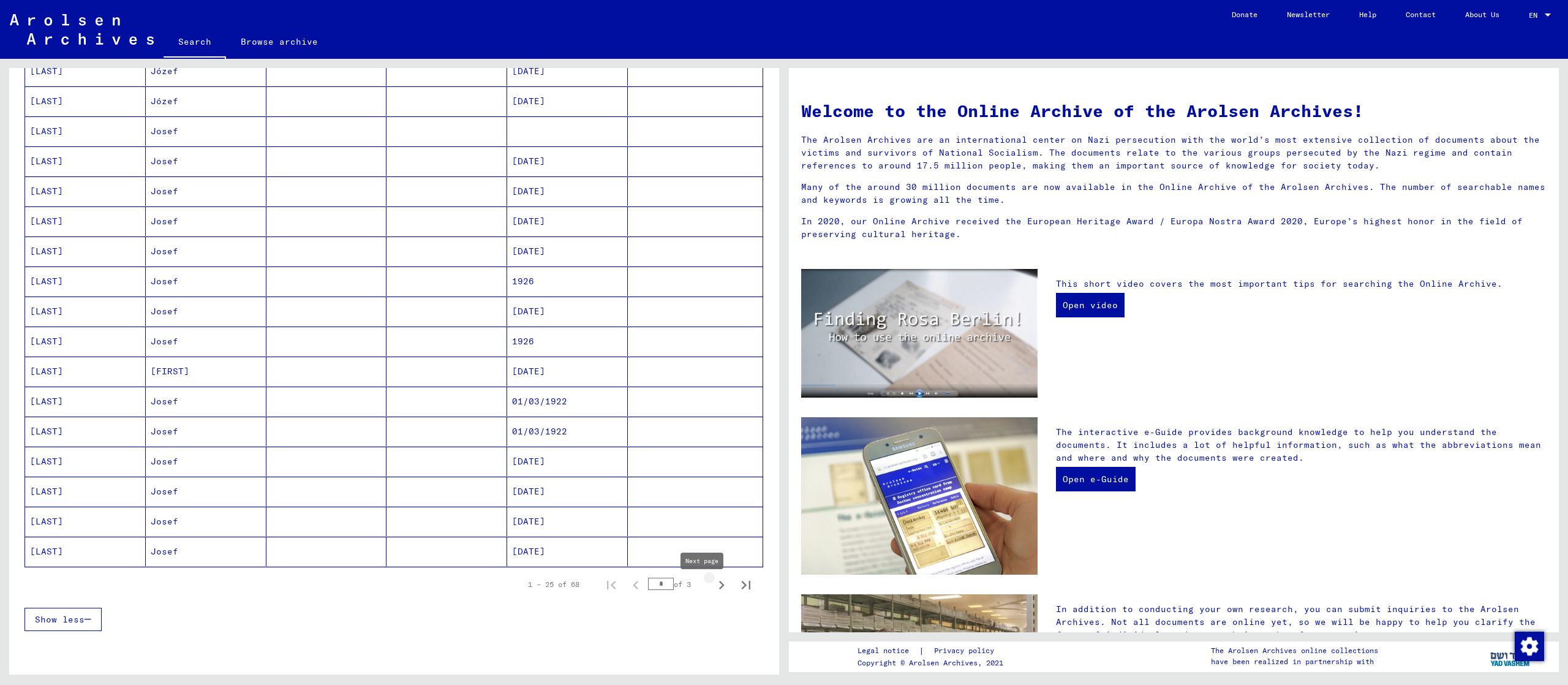 click 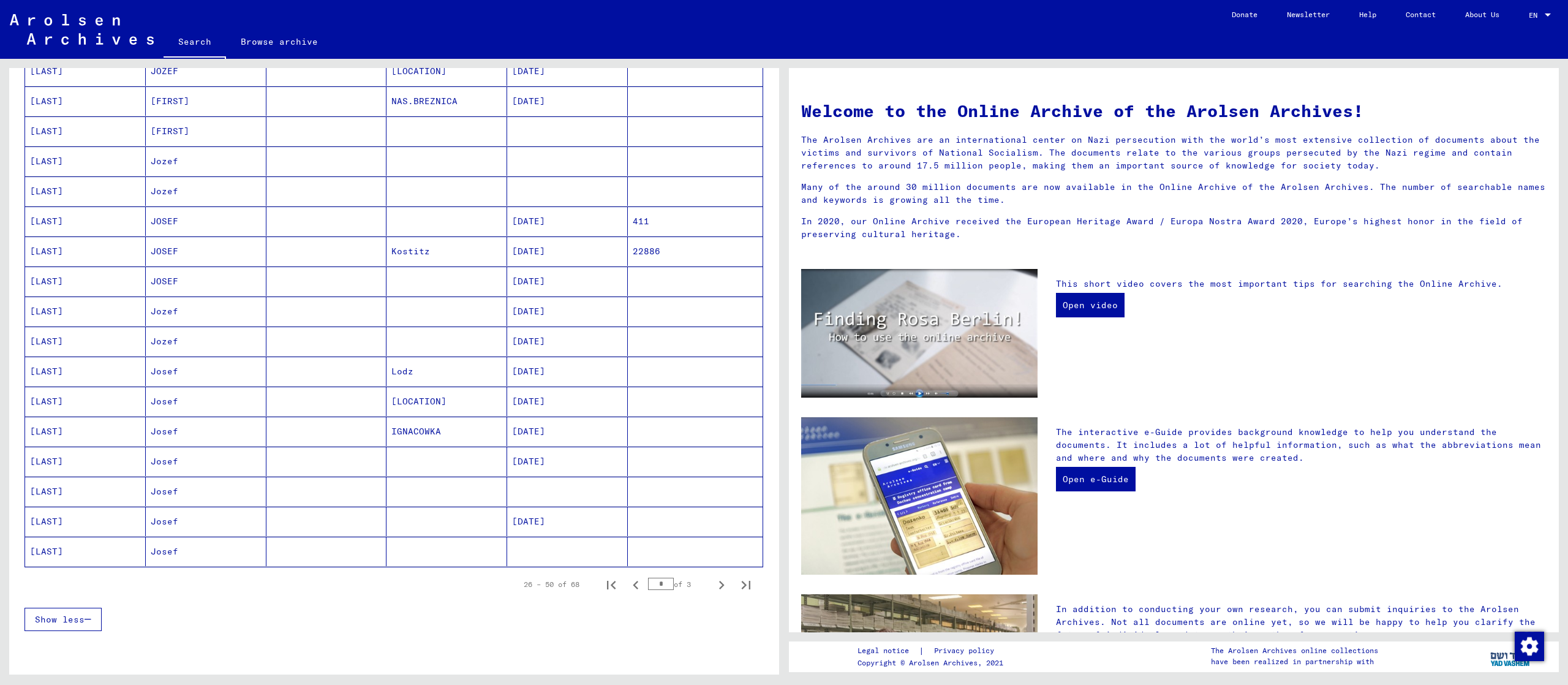 click on "[DATE]" at bounding box center (567, 311) 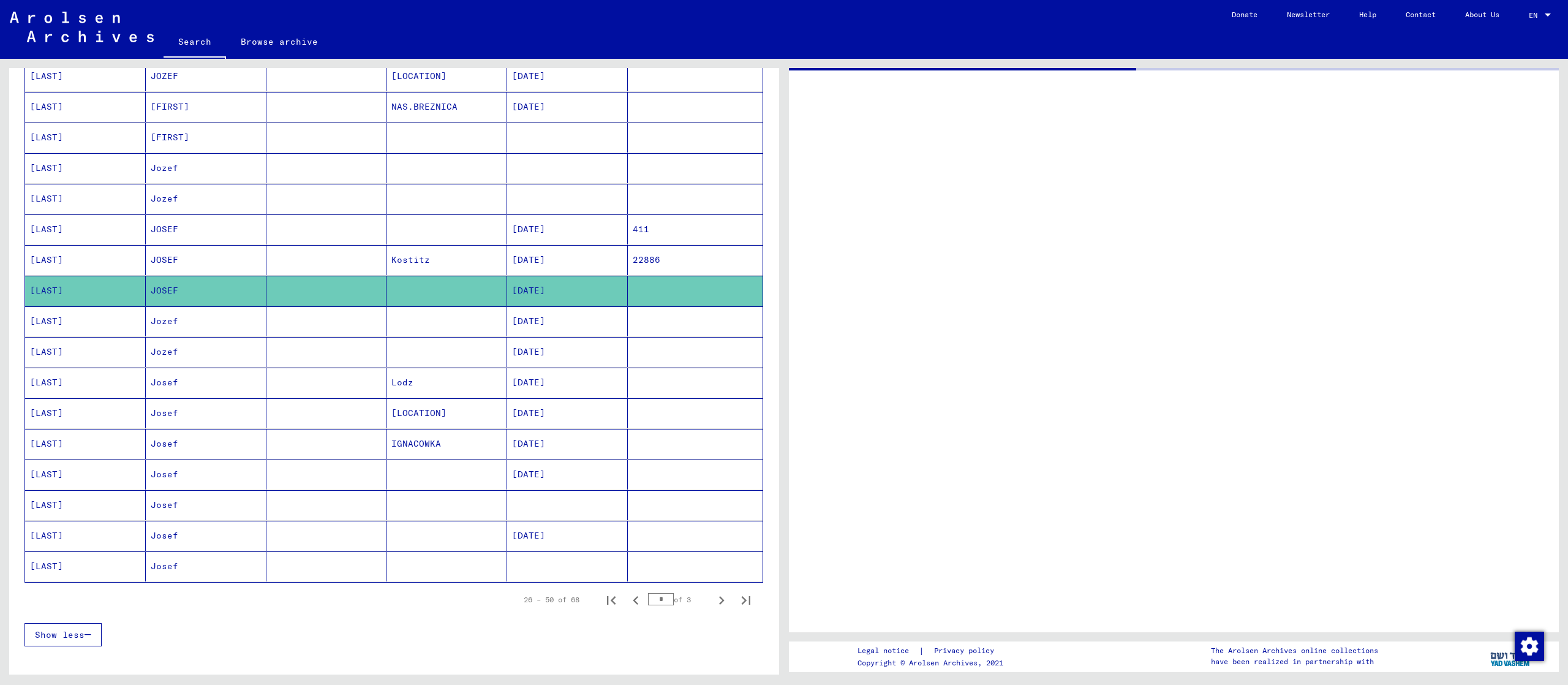 scroll, scrollTop: 439, scrollLeft: 0, axis: vertical 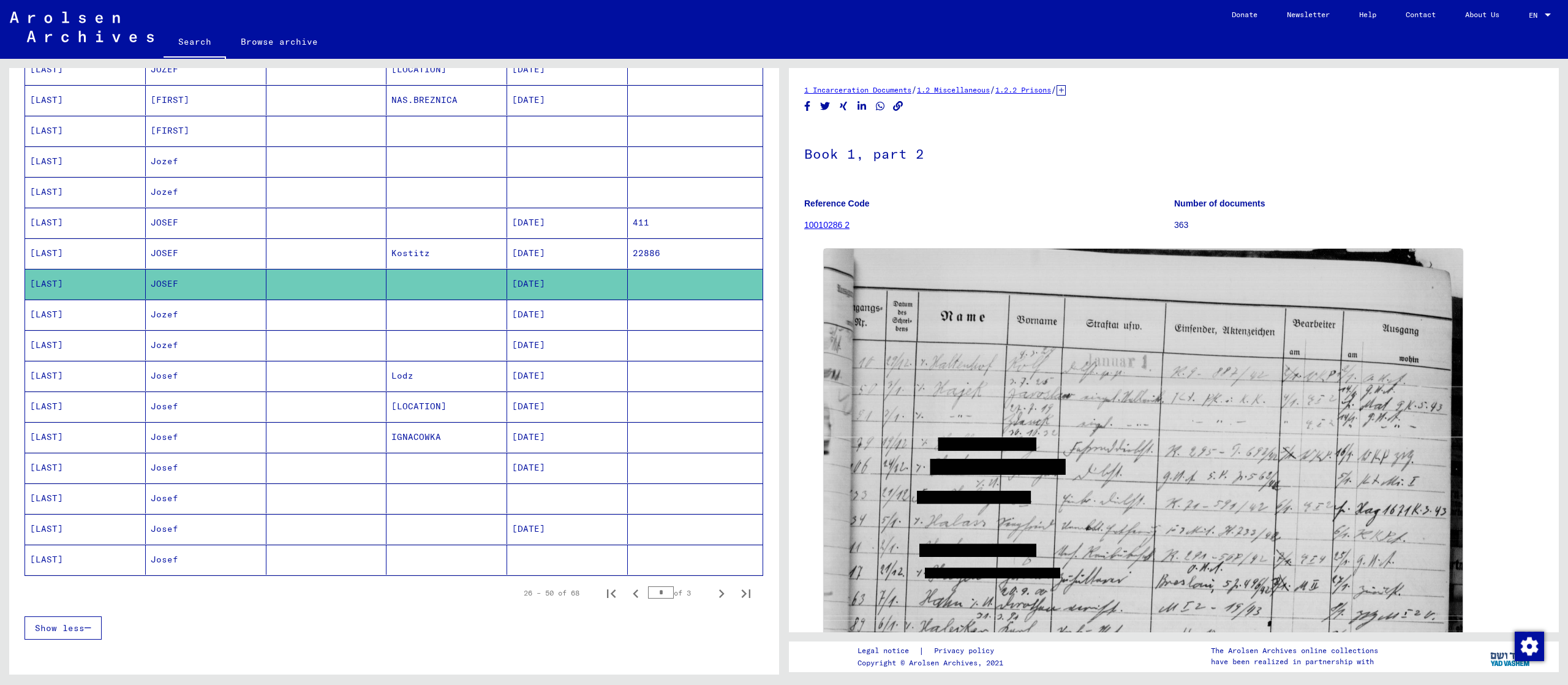 click on "[DATE]" at bounding box center [567, 100] 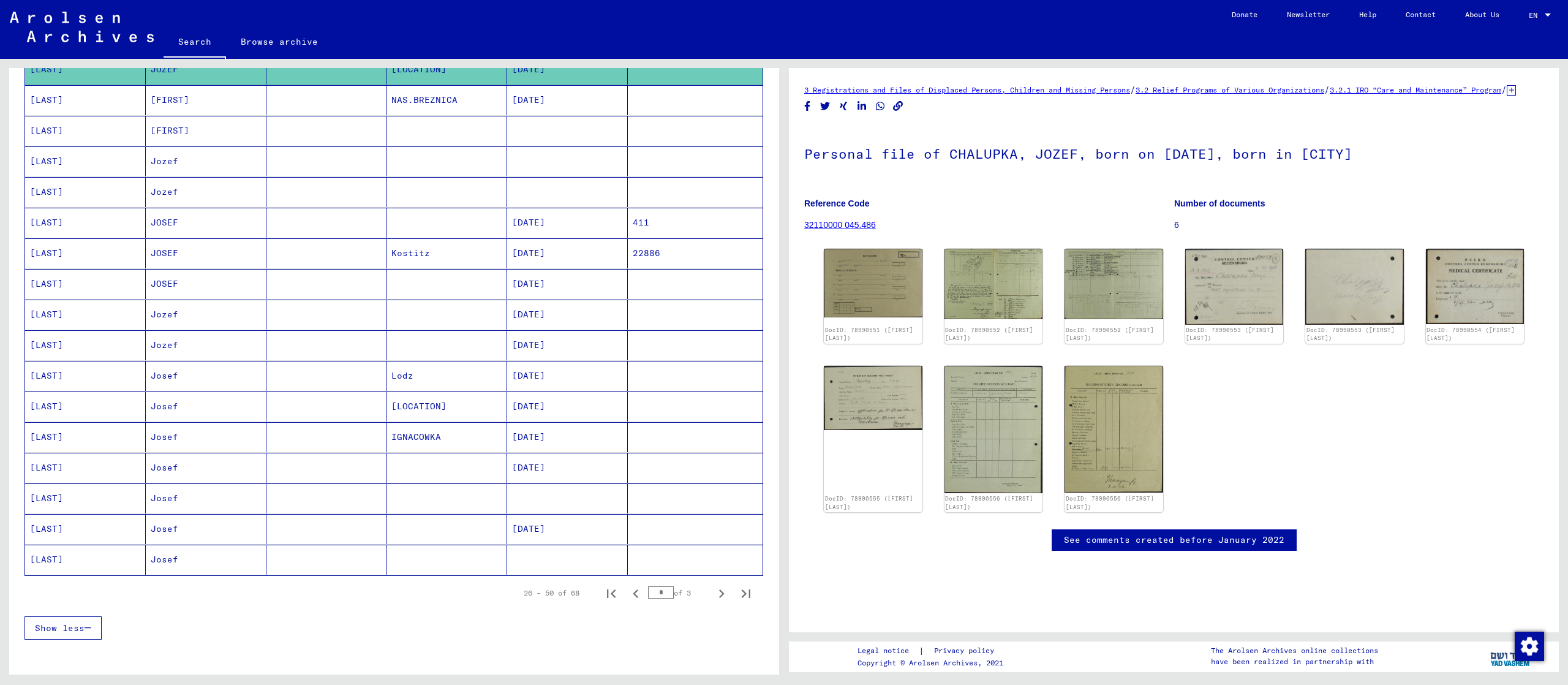 scroll, scrollTop: 0, scrollLeft: 0, axis: both 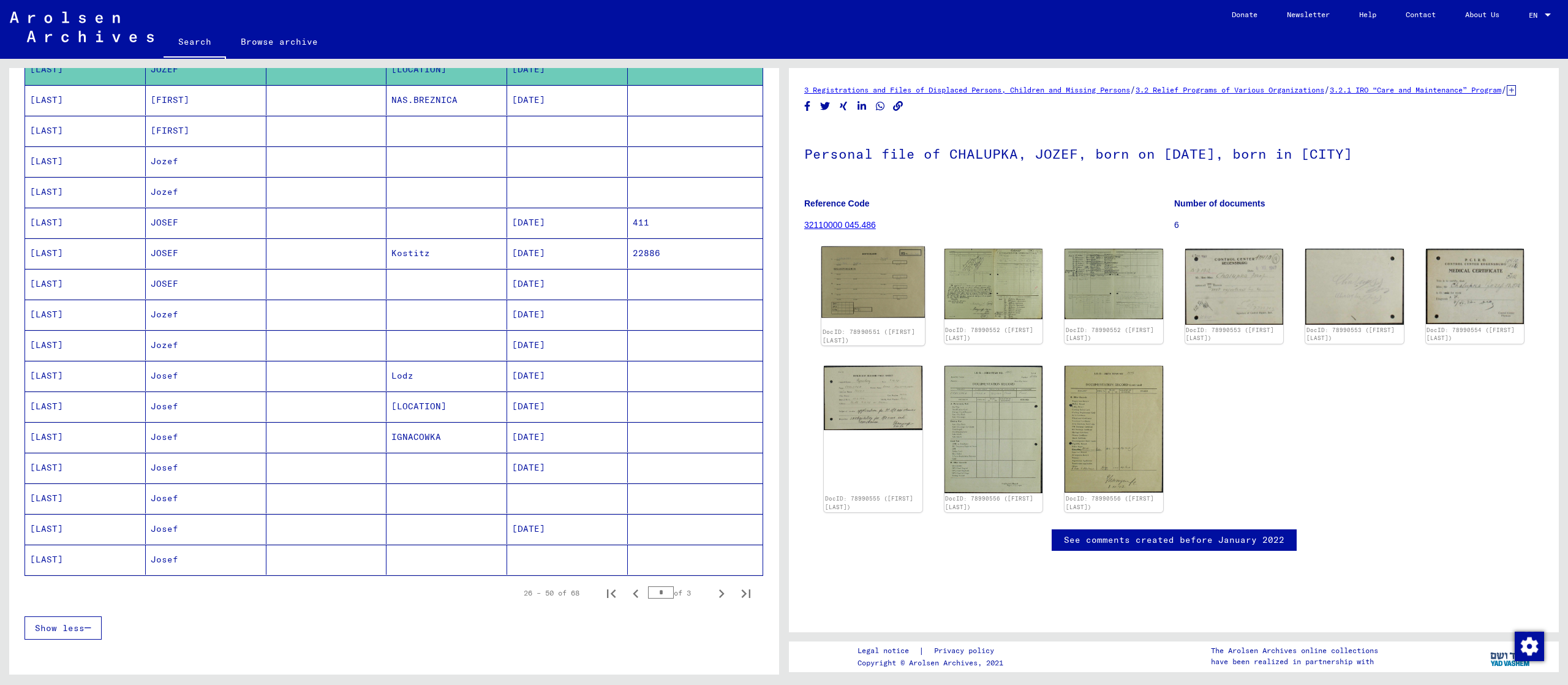 click 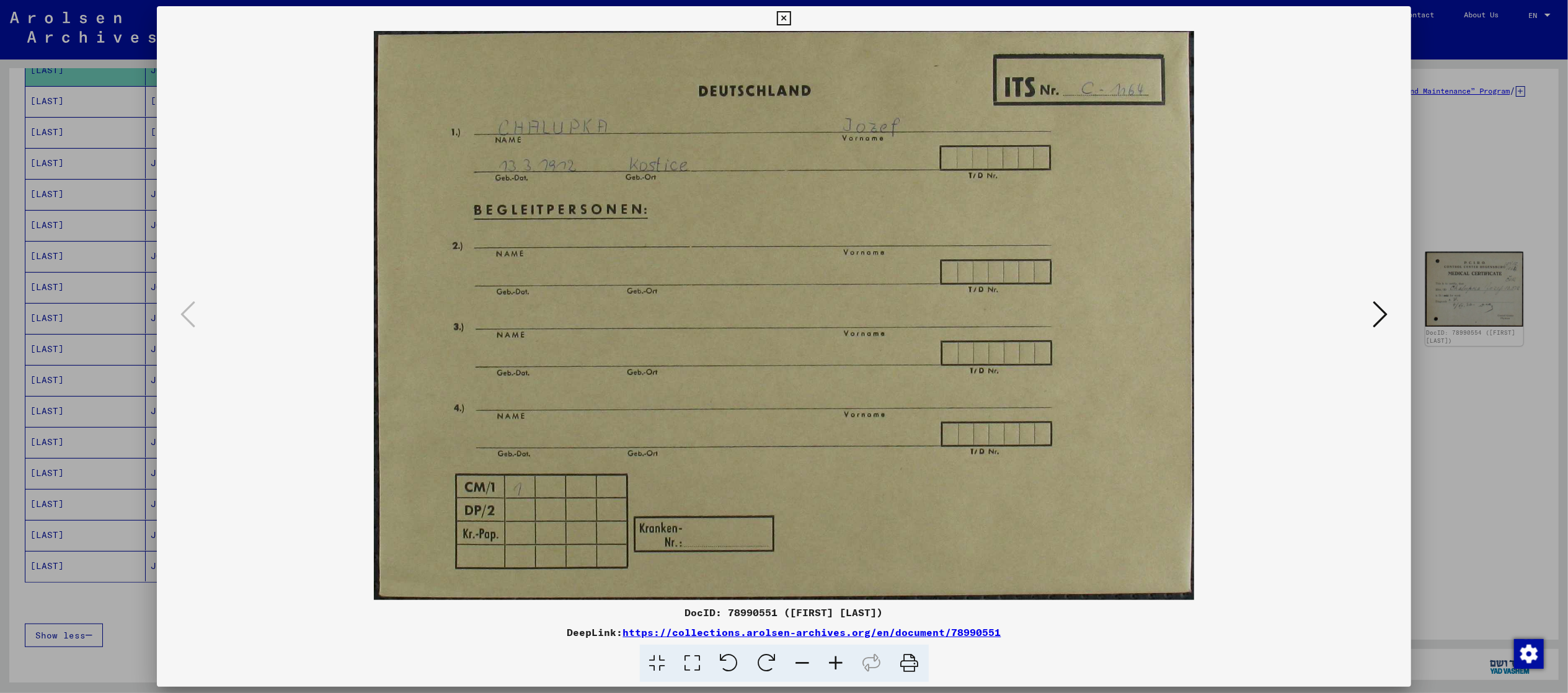 click at bounding box center (1380, 315) 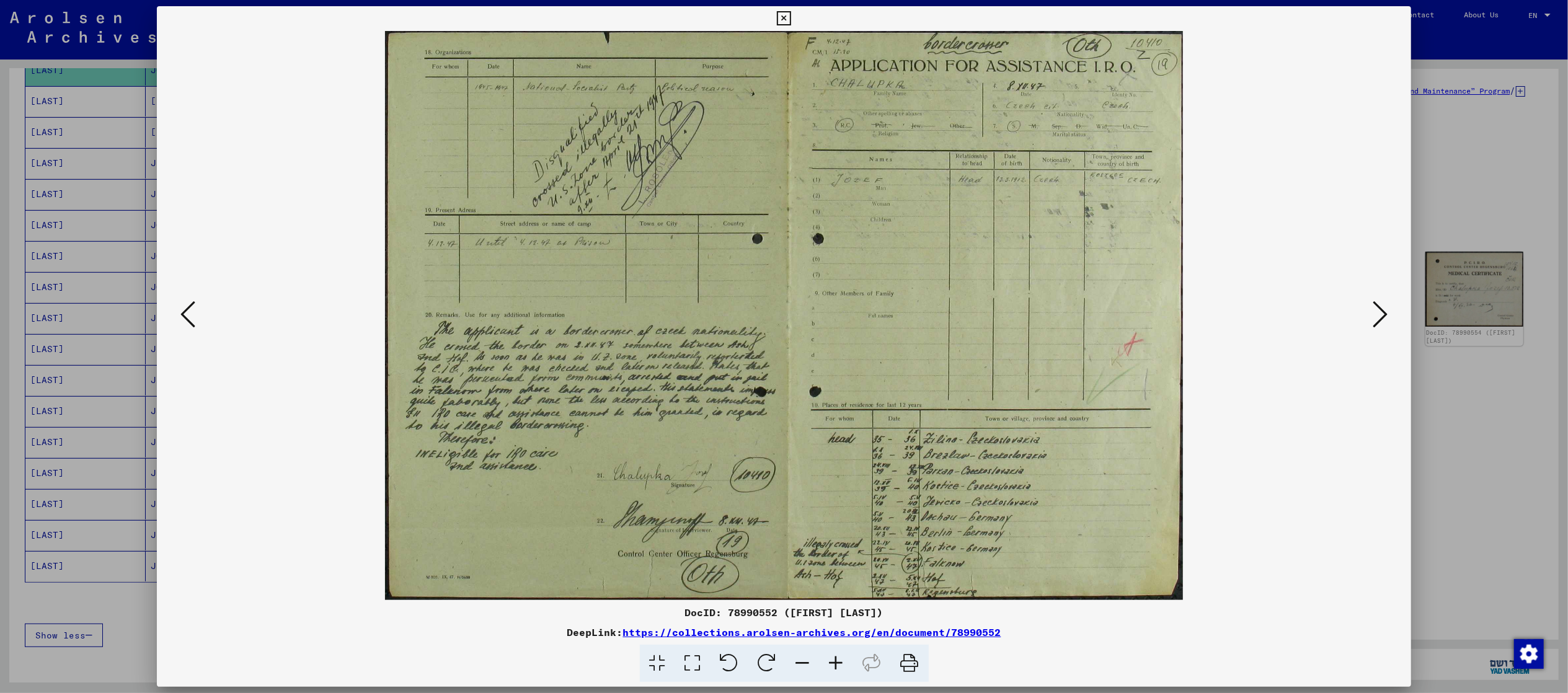 click at bounding box center [1380, 315] 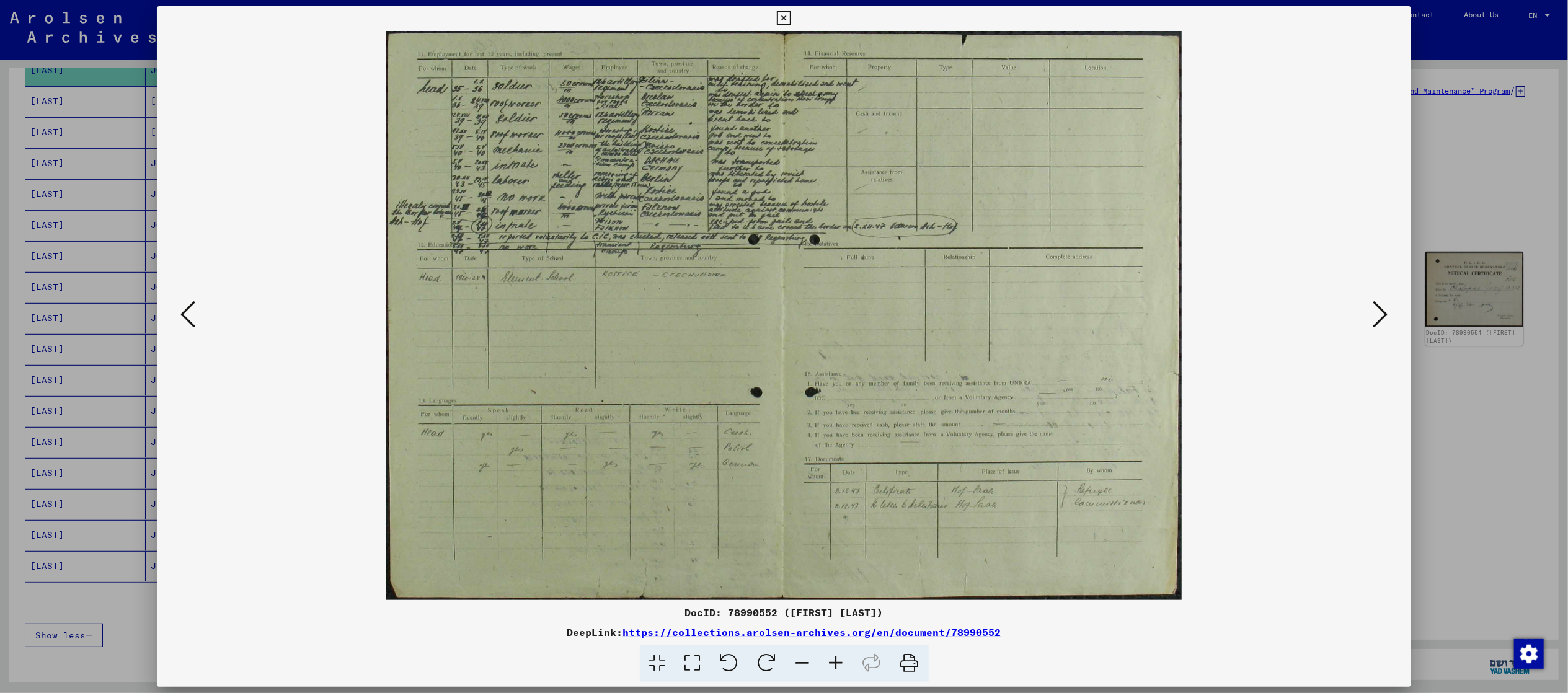 click at bounding box center (1380, 315) 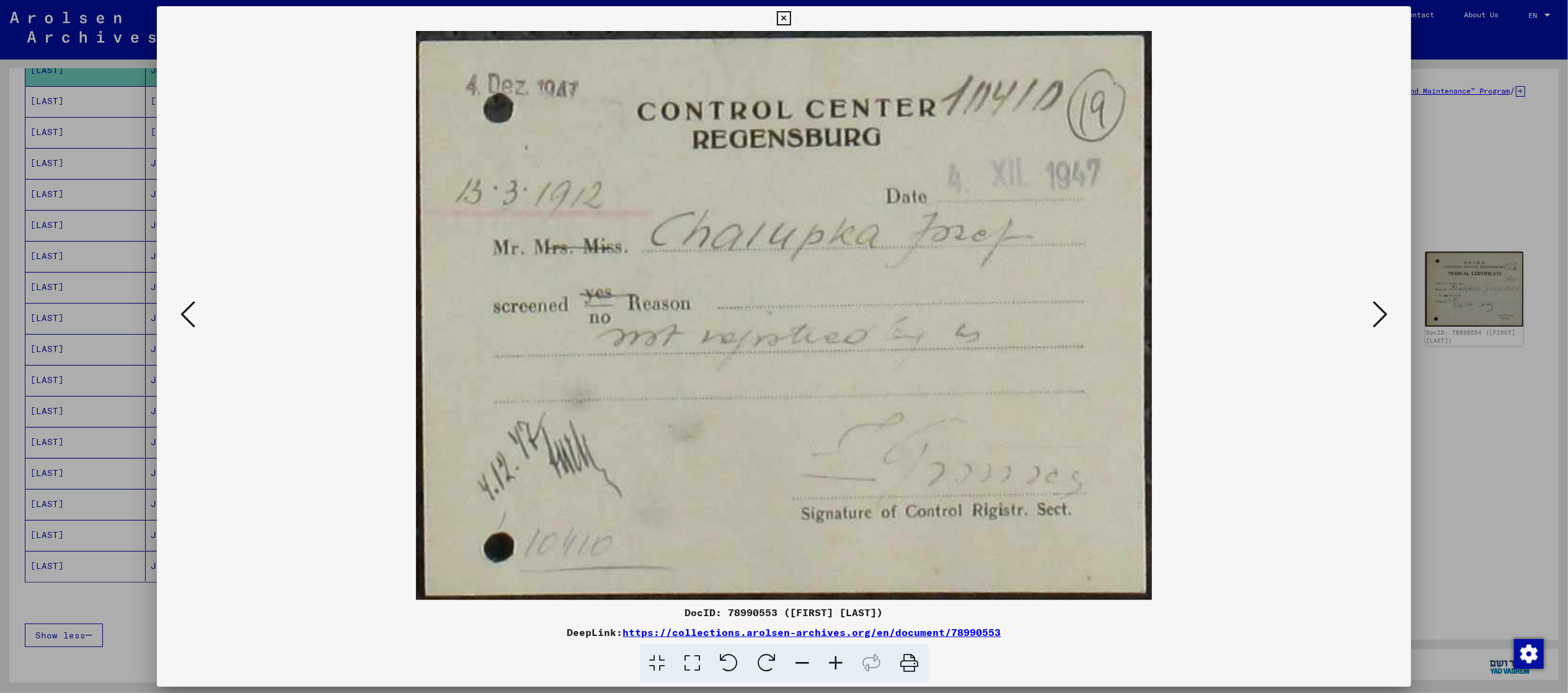 click at bounding box center (1380, 315) 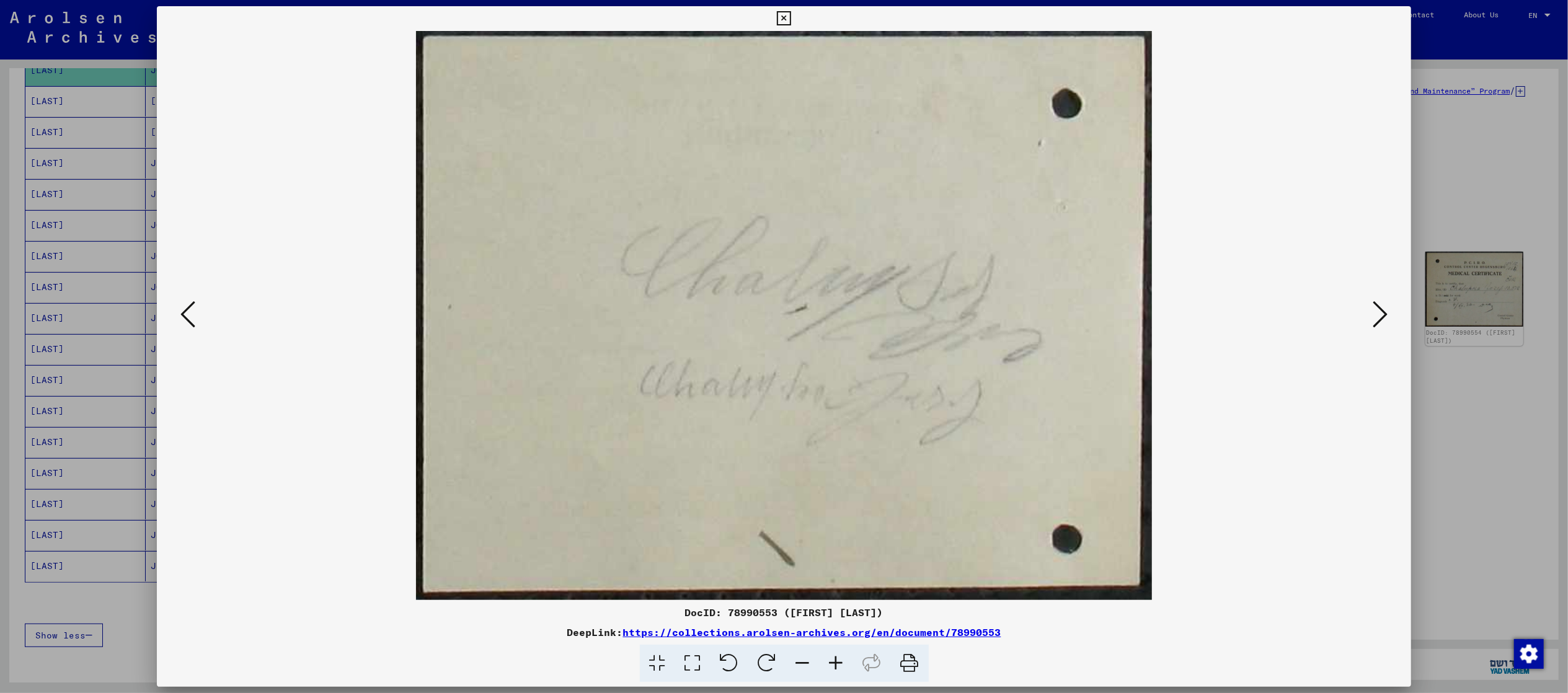 click at bounding box center [1380, 315] 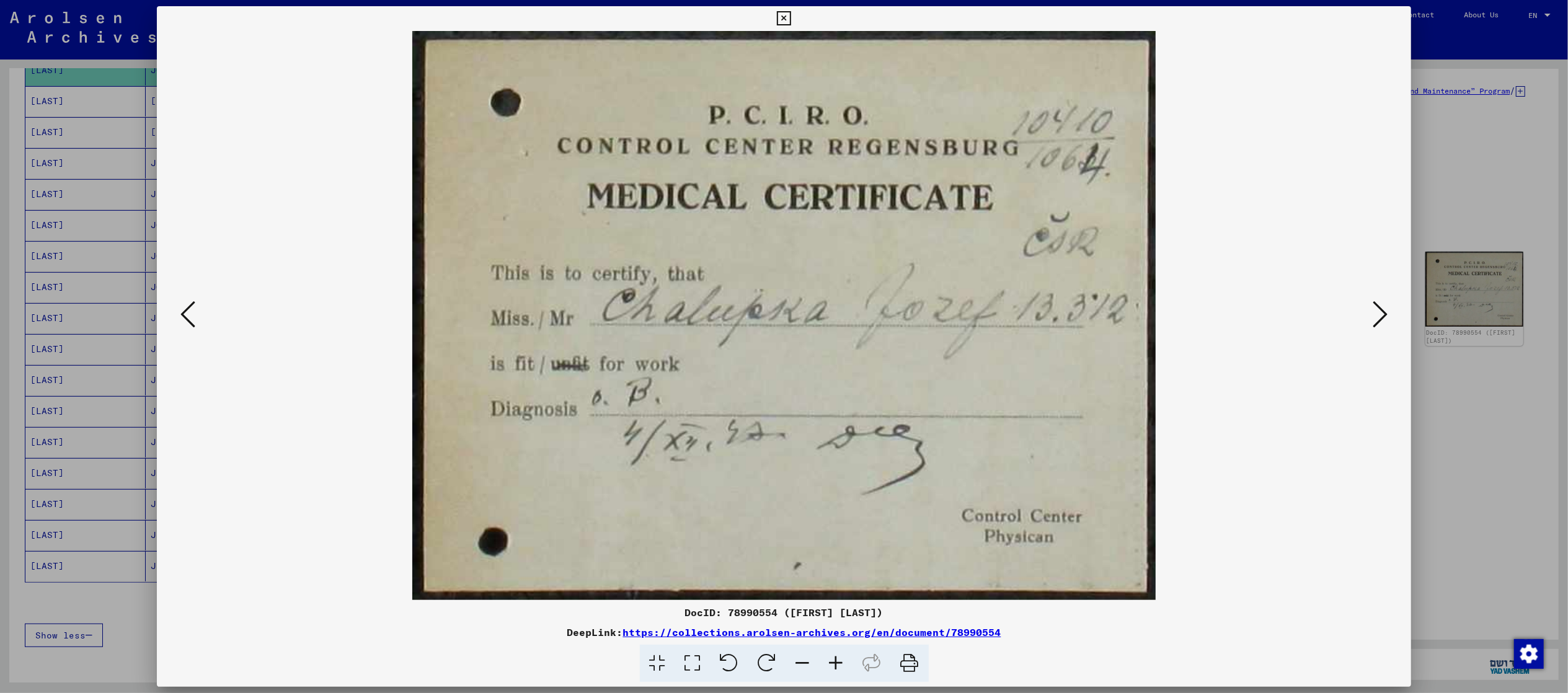 click at bounding box center [1380, 315] 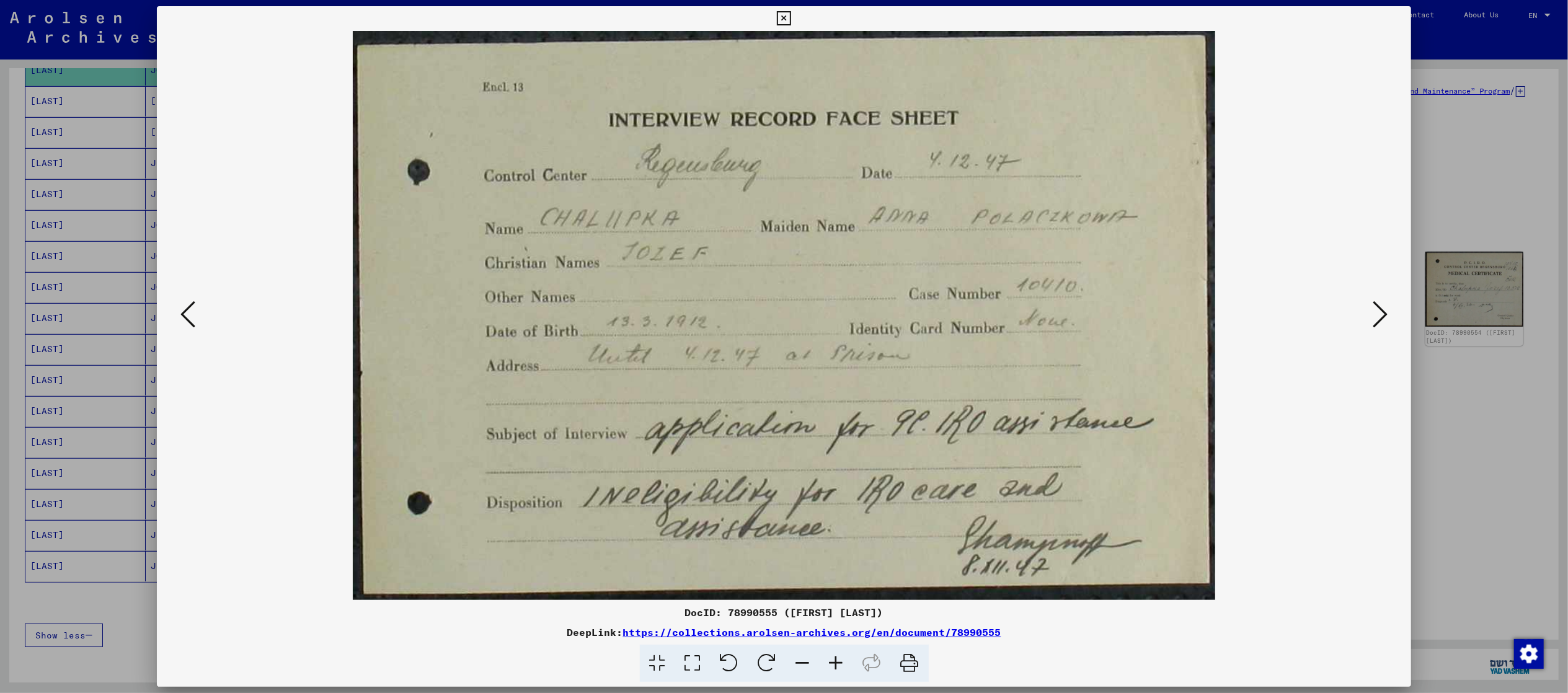 click at bounding box center (1380, 315) 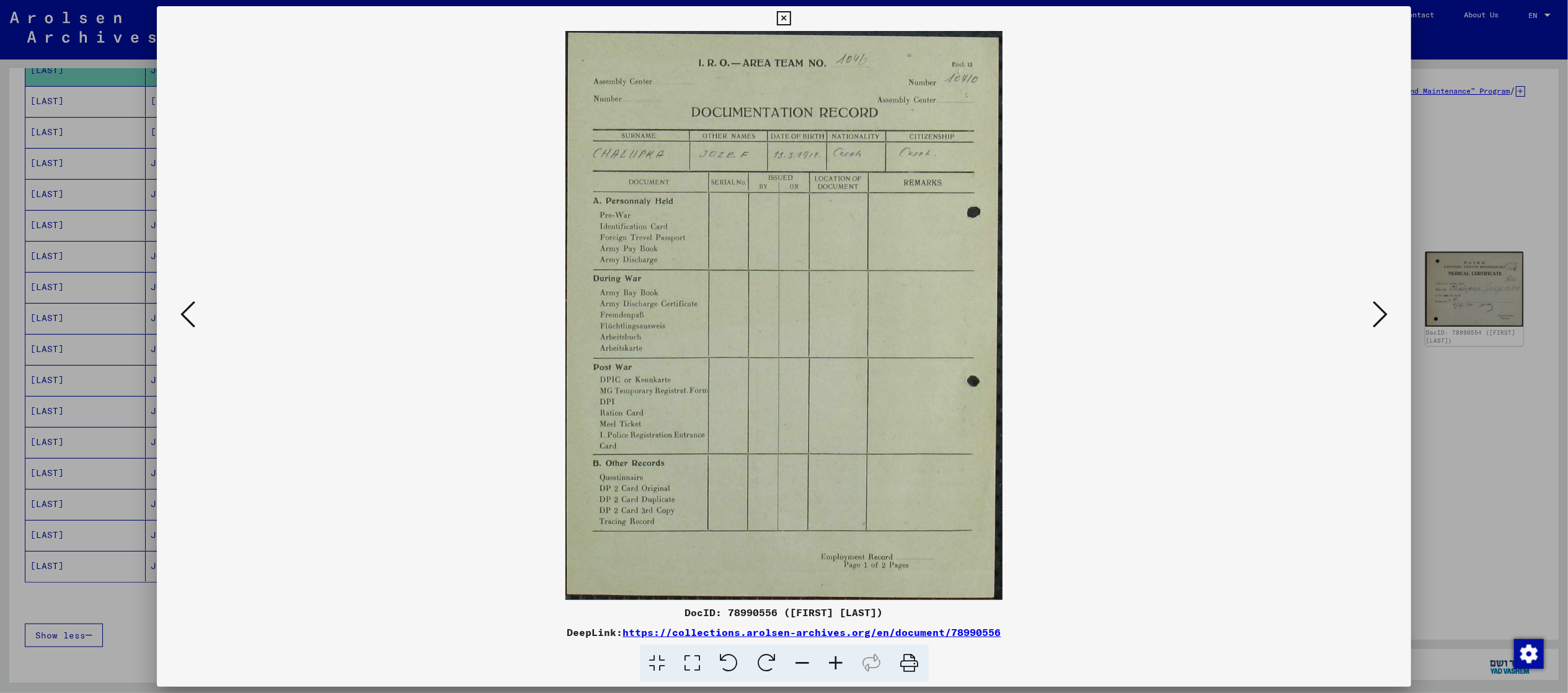 click at bounding box center [1380, 315] 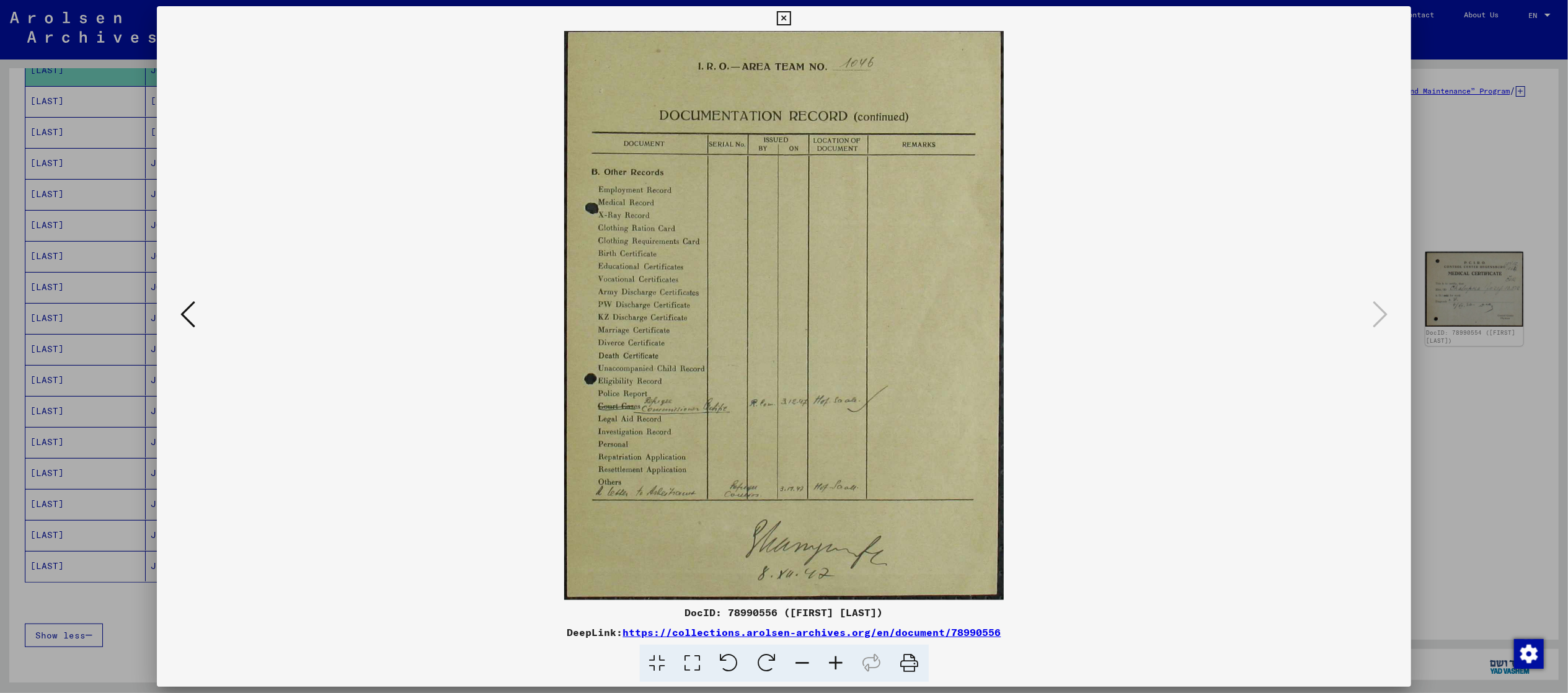 click at bounding box center [784, 346] 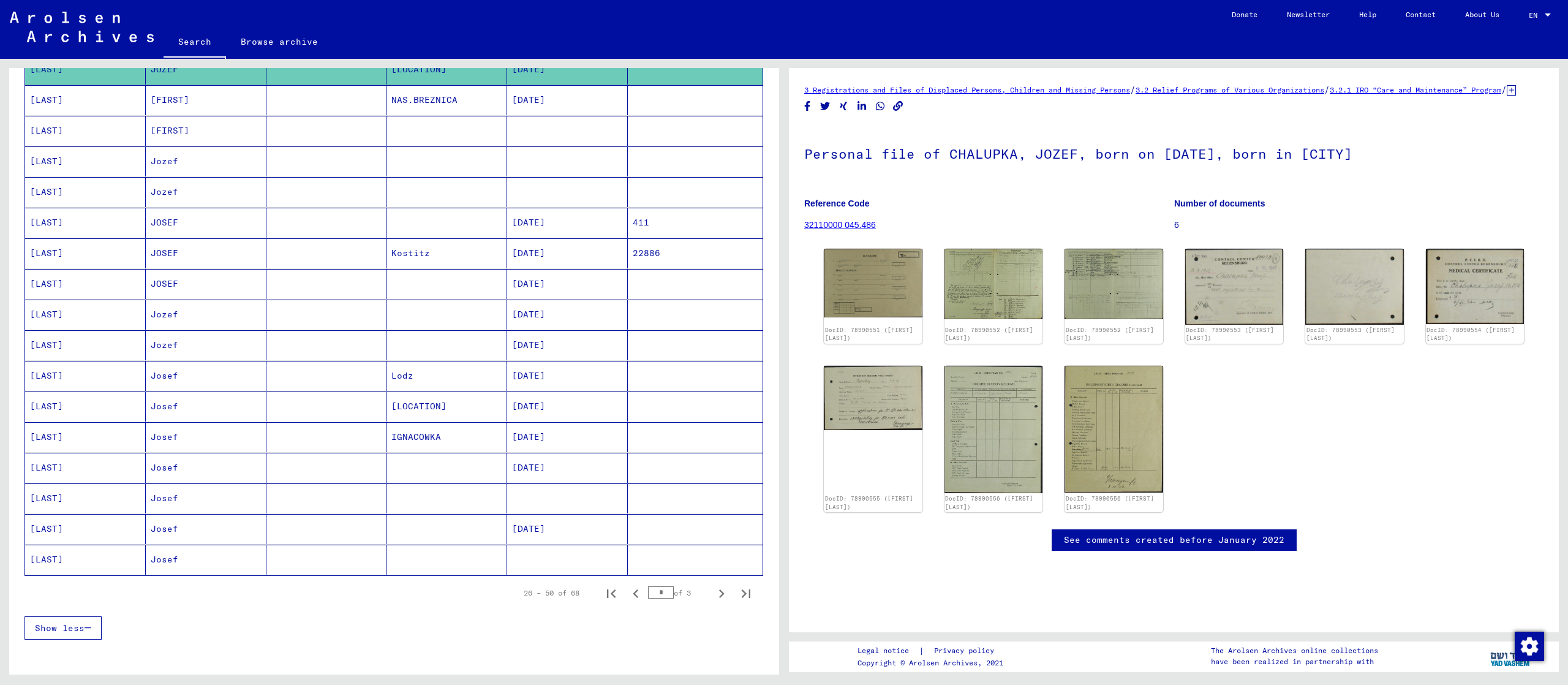 click at bounding box center (447, 253) 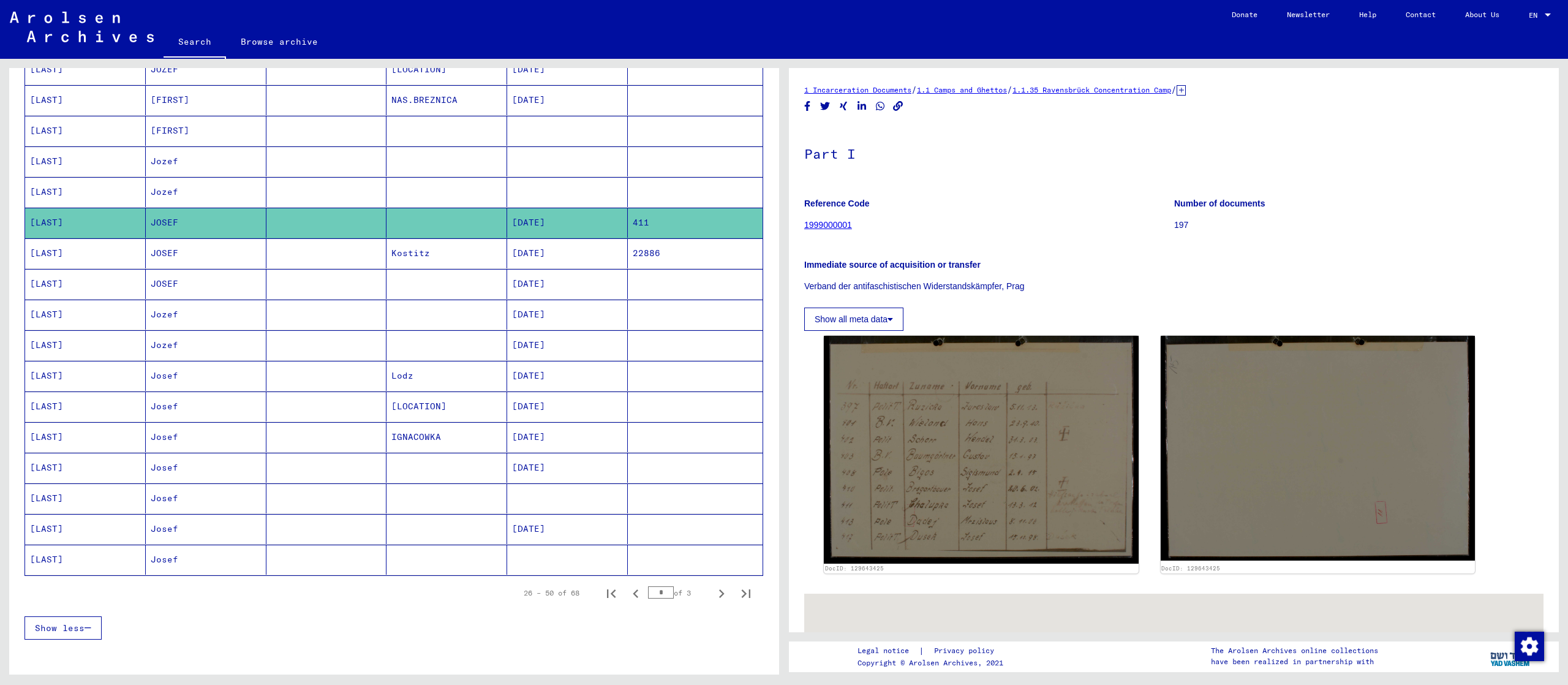 scroll, scrollTop: 0, scrollLeft: 0, axis: both 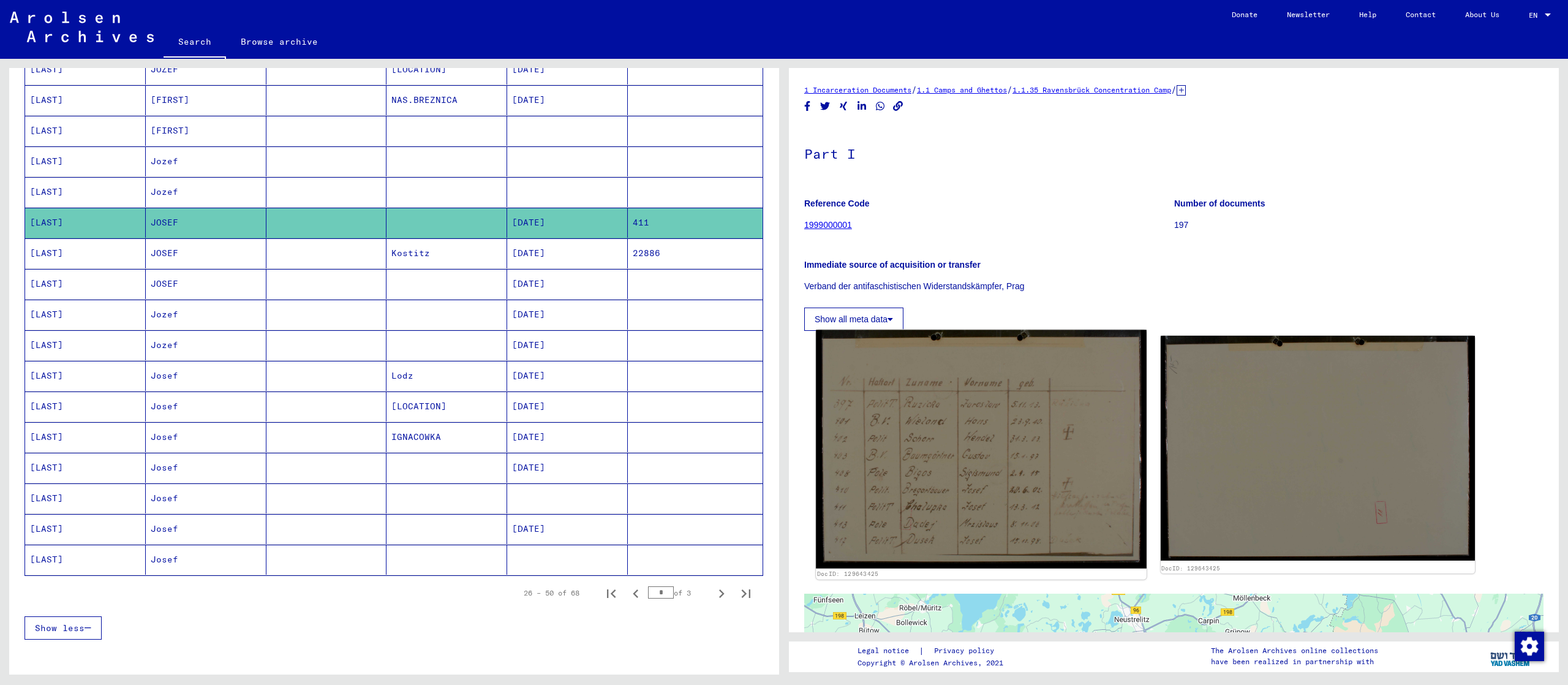 click 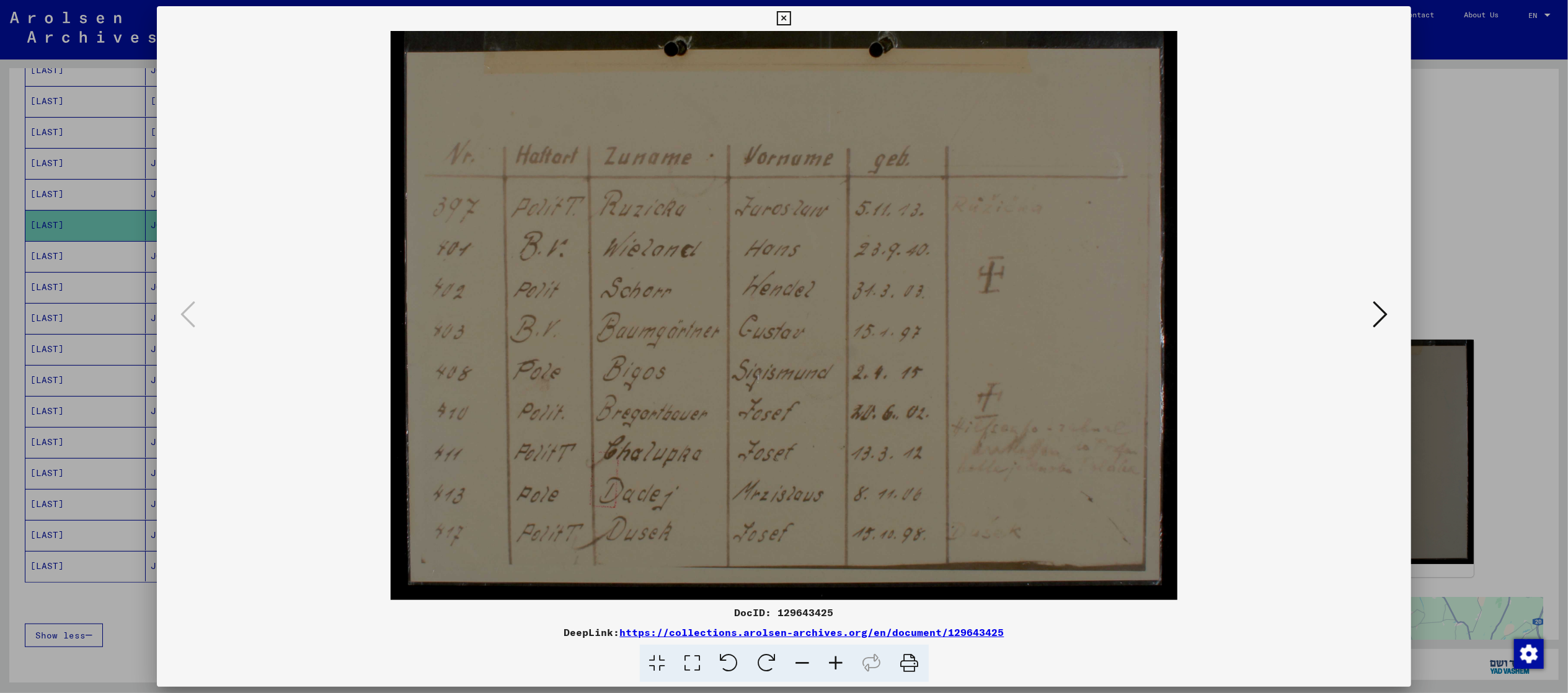click at bounding box center (784, 346) 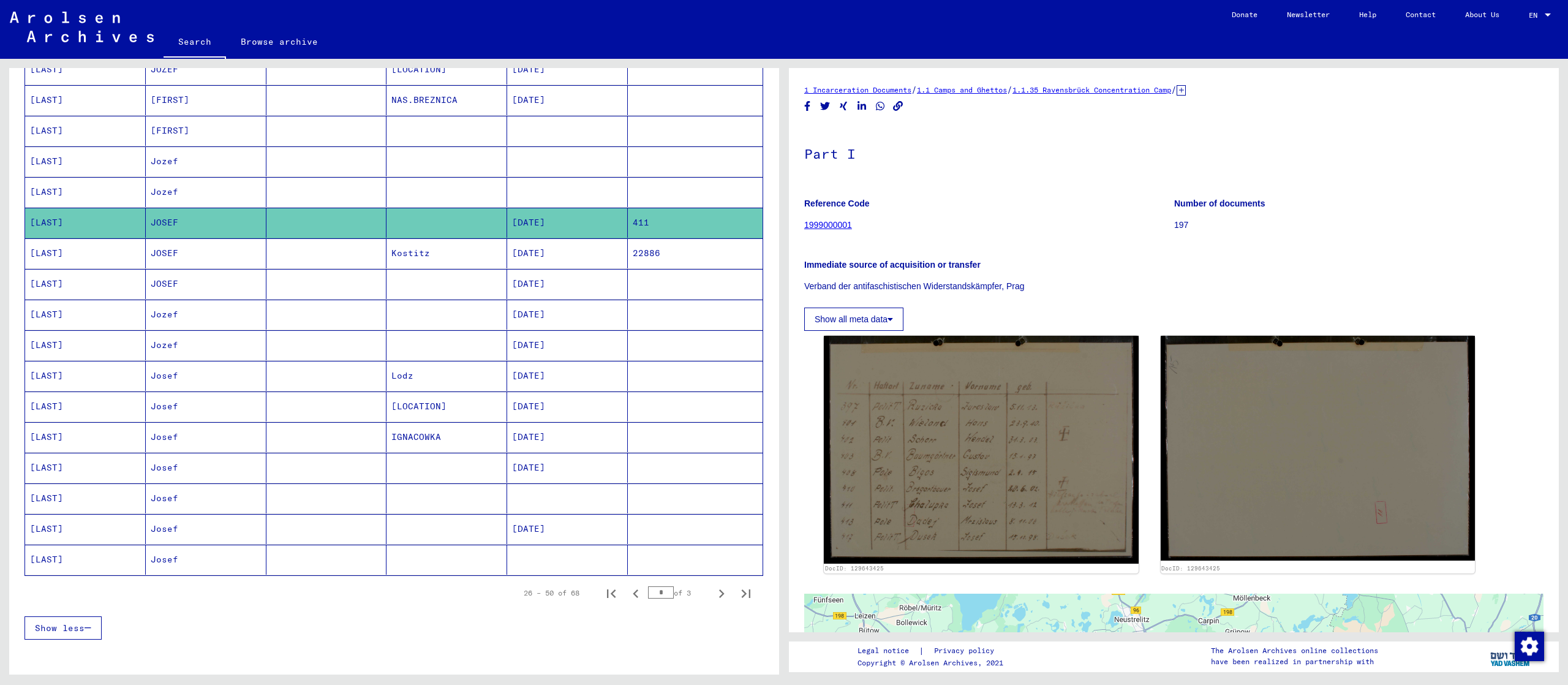 click on "[DATE]" at bounding box center [567, 284] 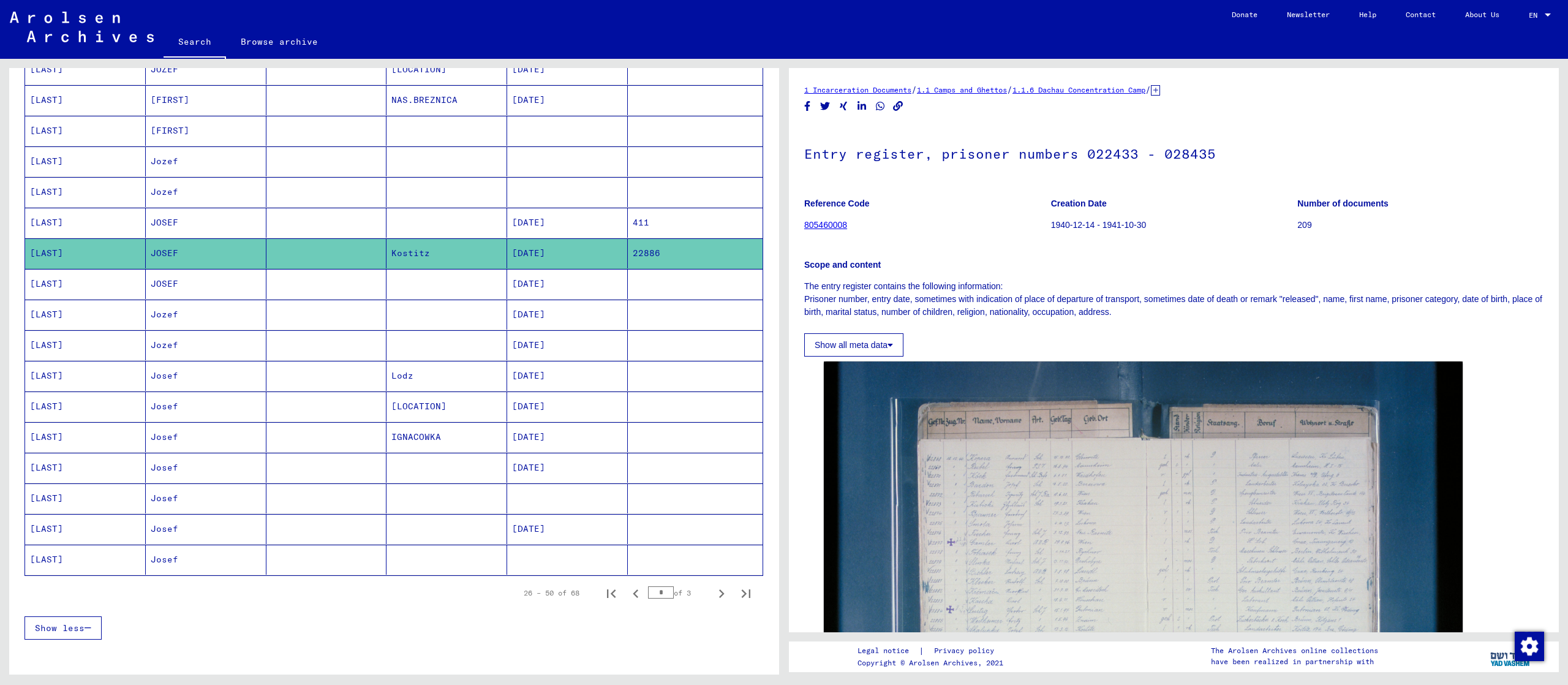 scroll, scrollTop: 0, scrollLeft: 0, axis: both 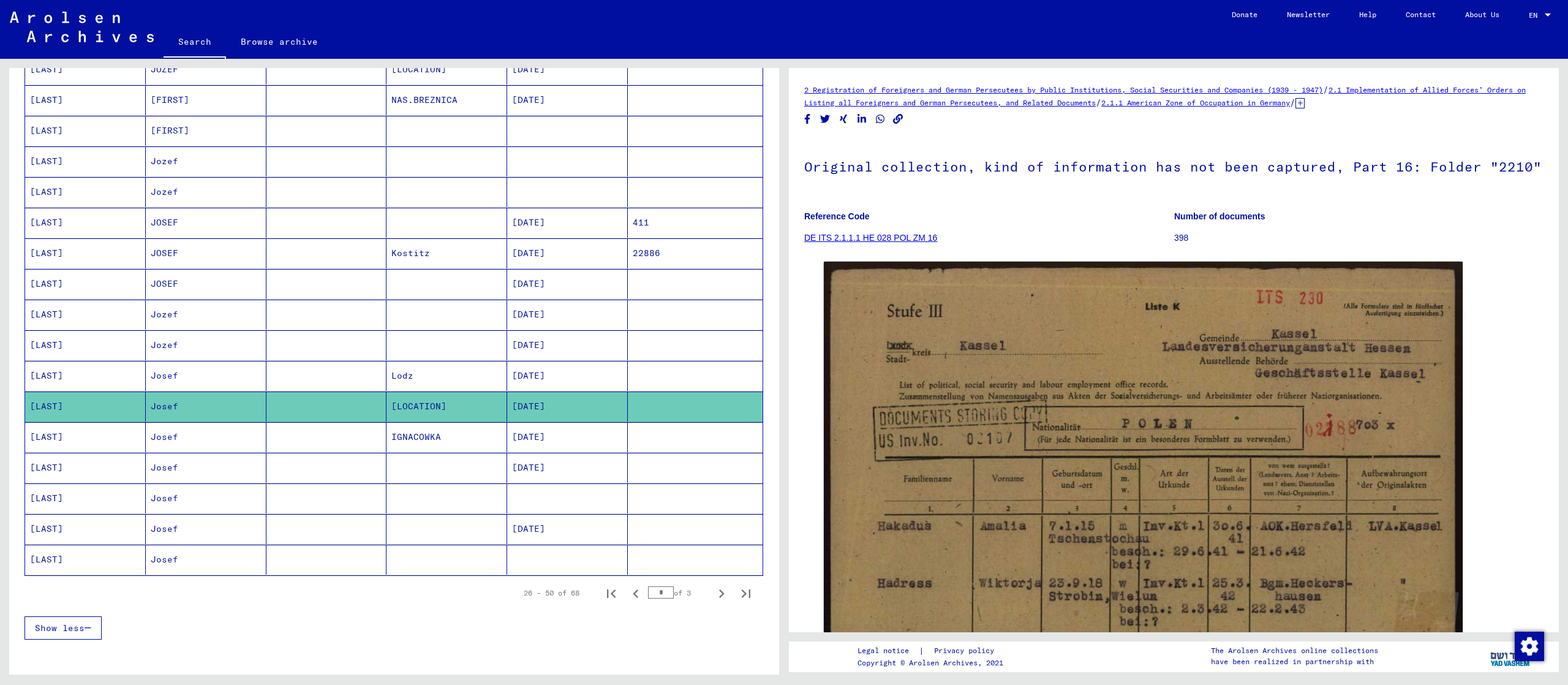 click on "[DATE]" at bounding box center [567, 345] 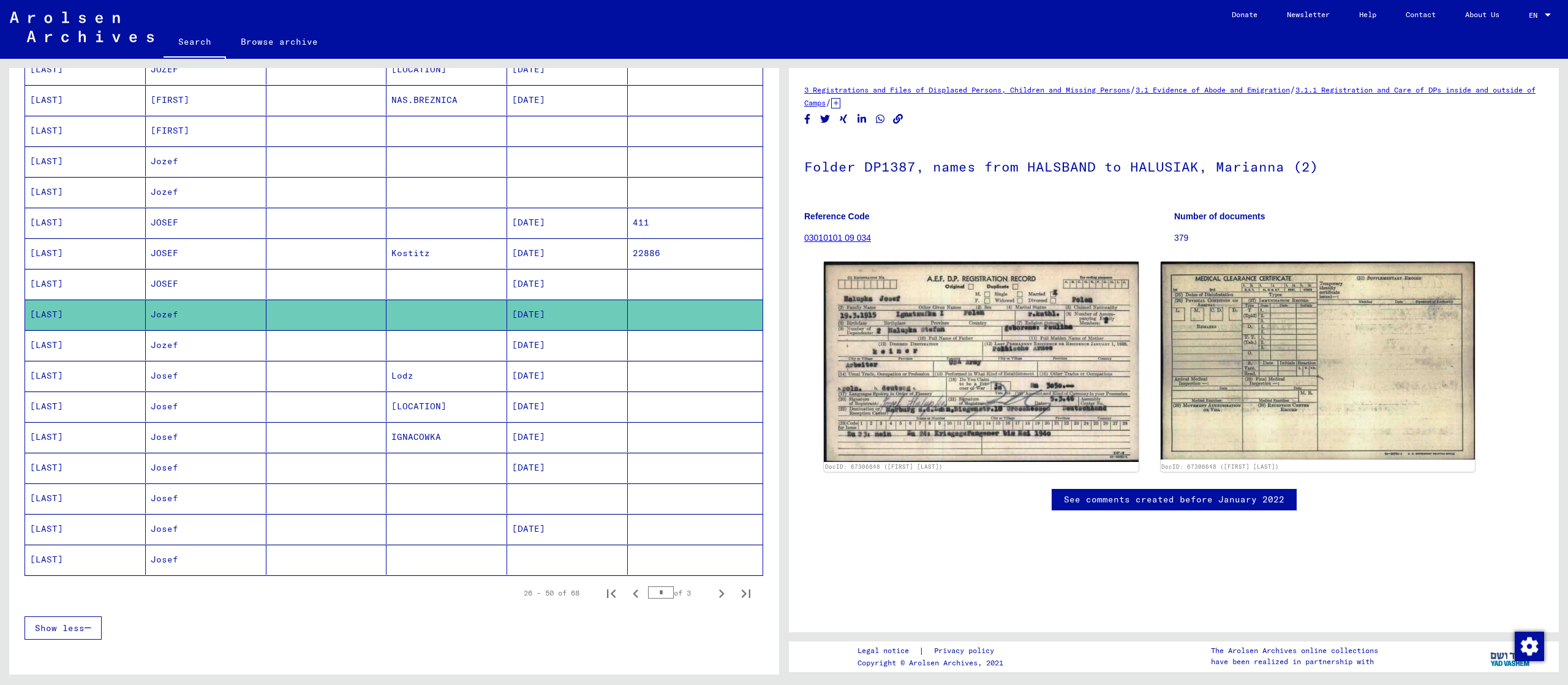 scroll, scrollTop: 0, scrollLeft: 0, axis: both 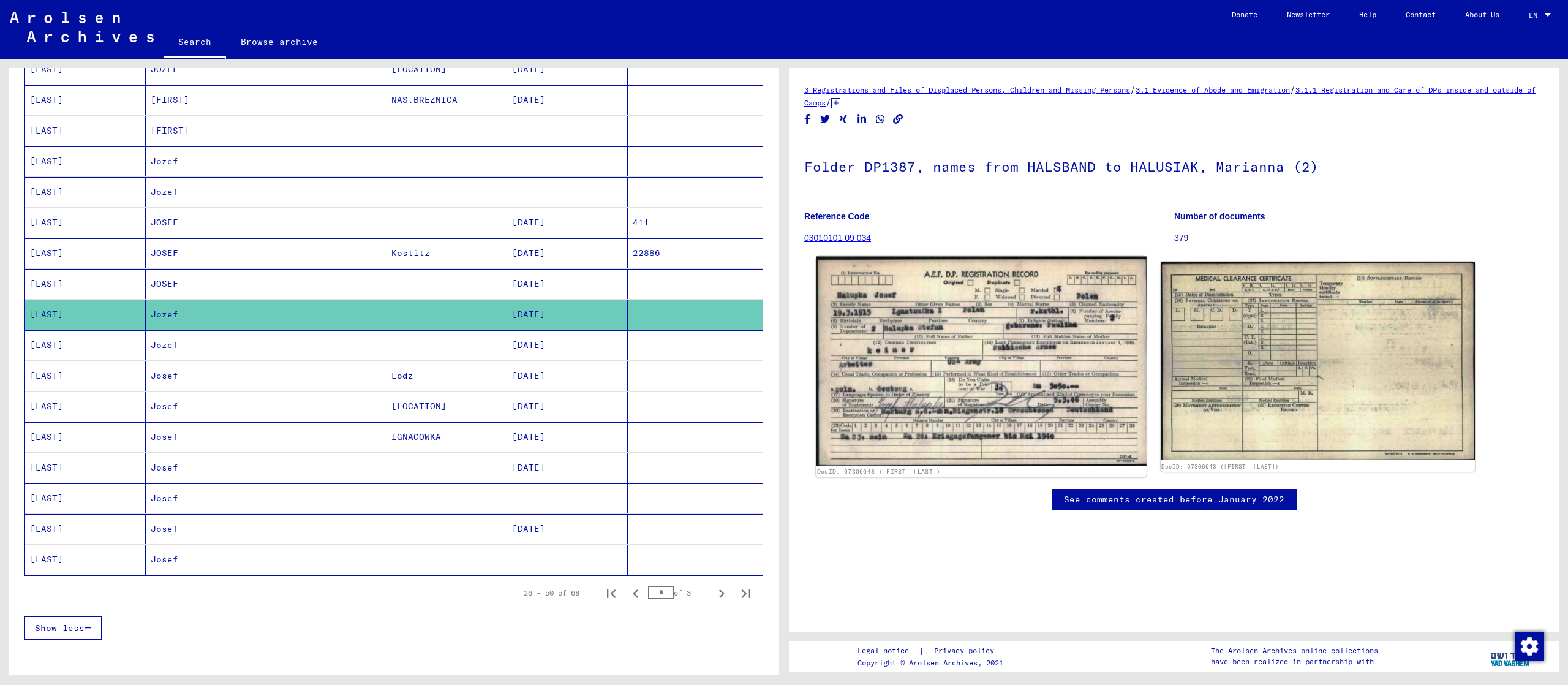 click 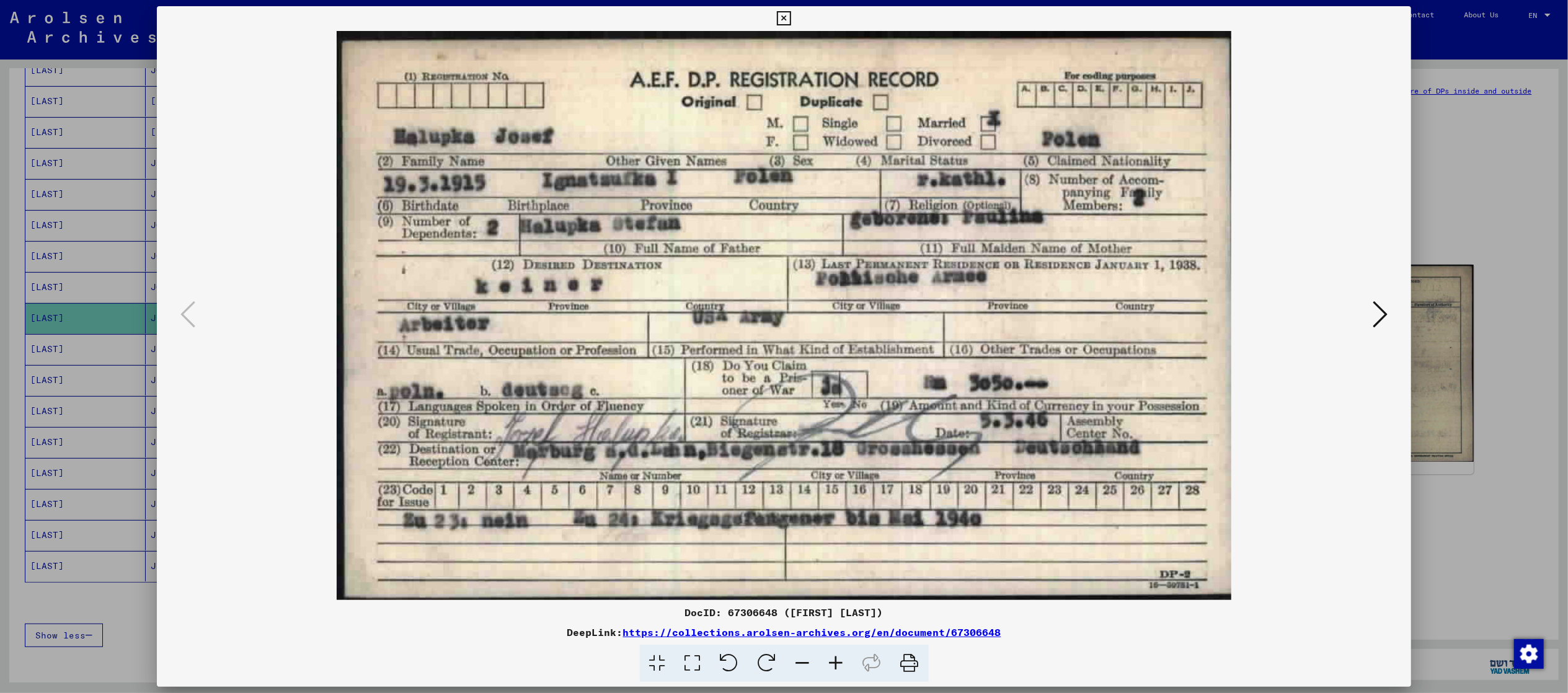 type 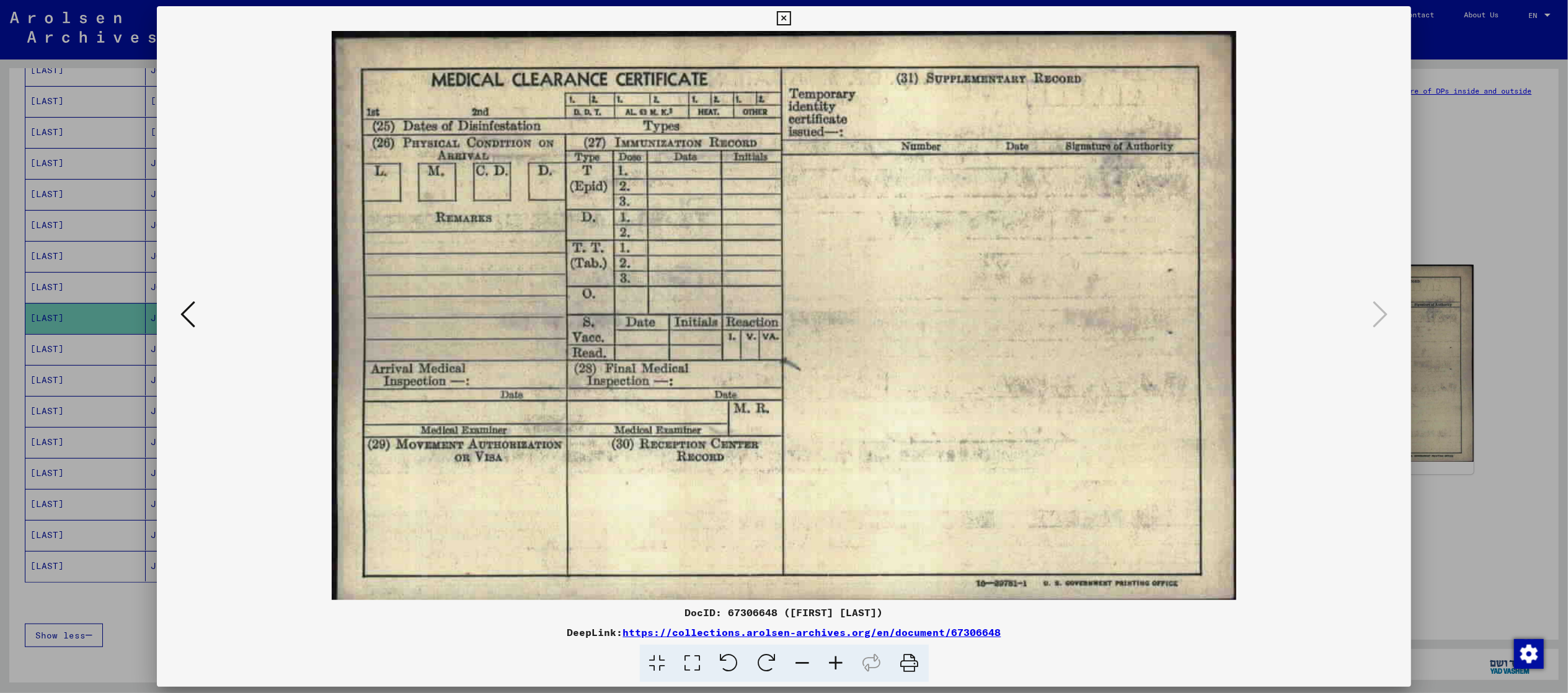 click at bounding box center [784, 346] 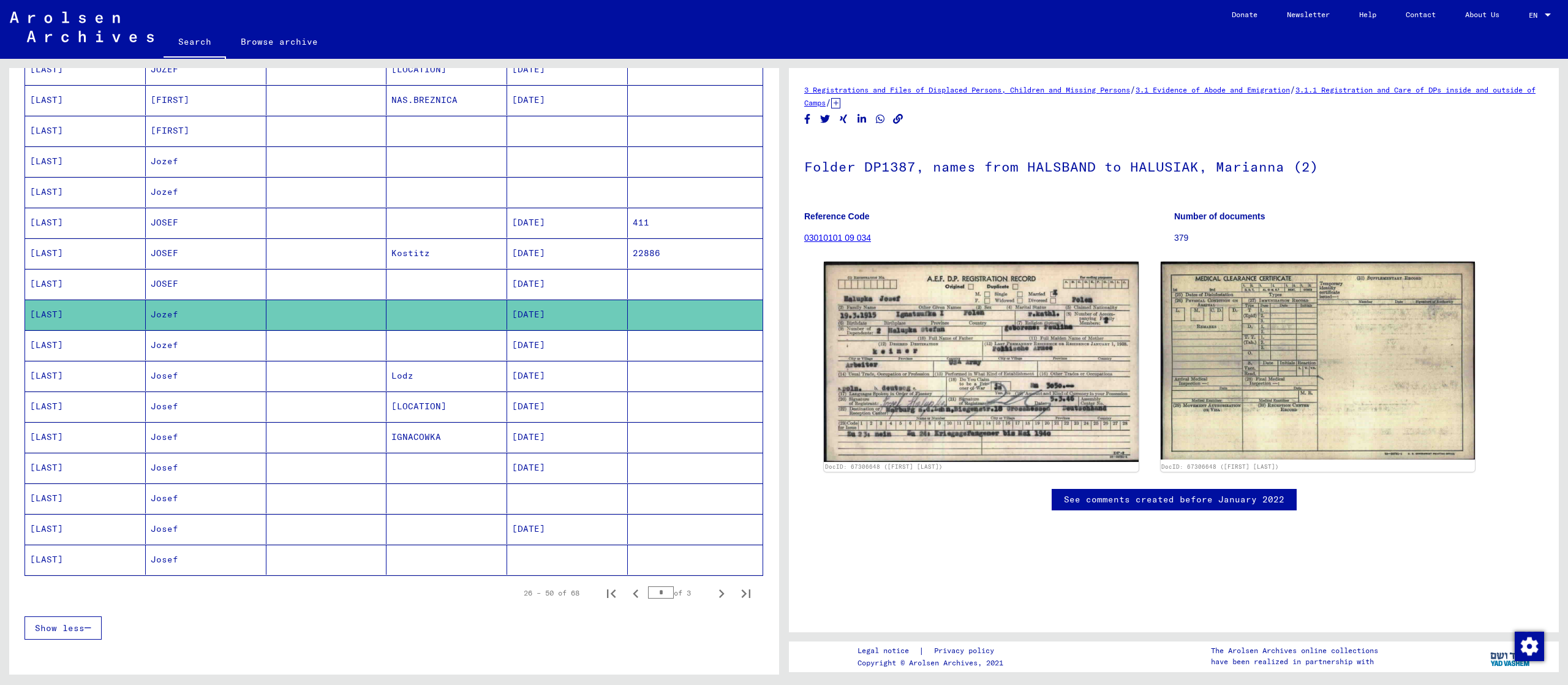 click on "[DATE]" at bounding box center (567, 376) 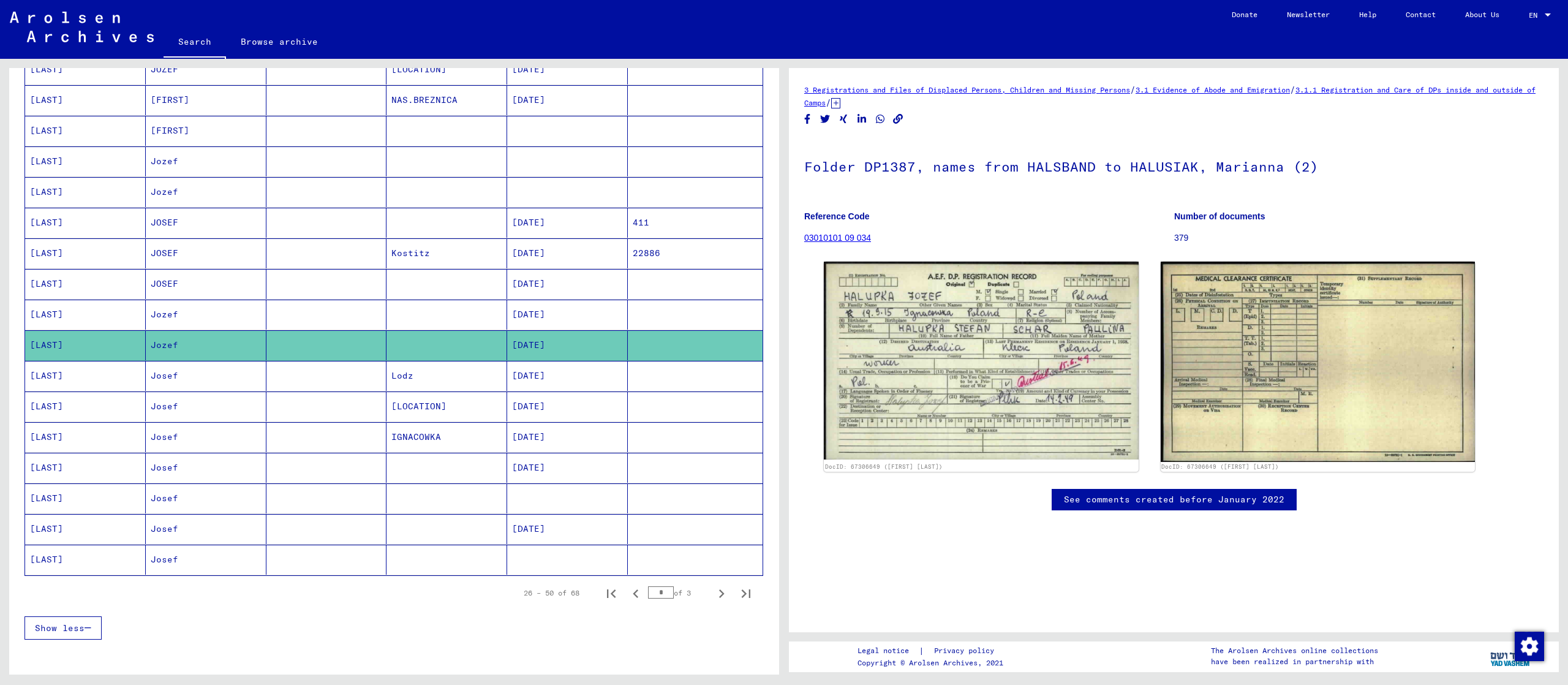 scroll, scrollTop: 0, scrollLeft: 0, axis: both 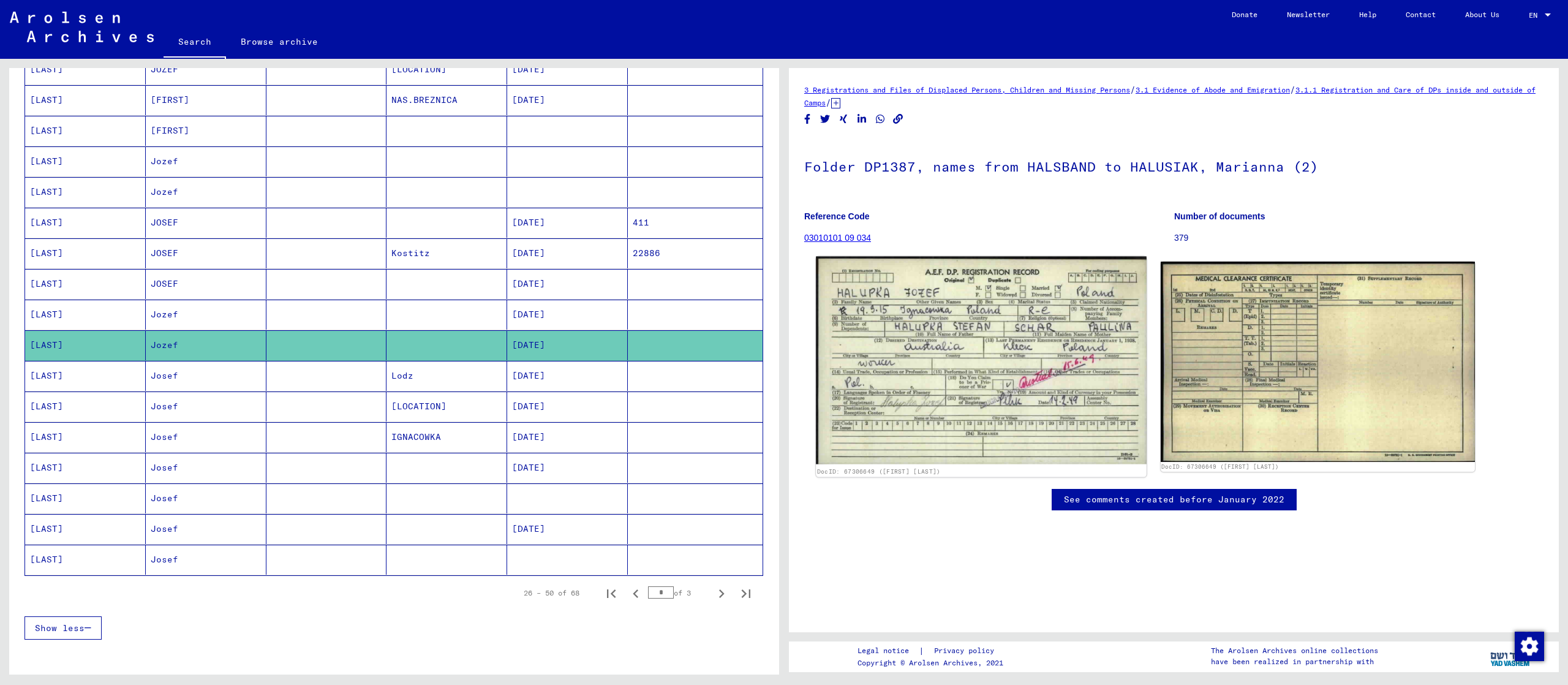 click 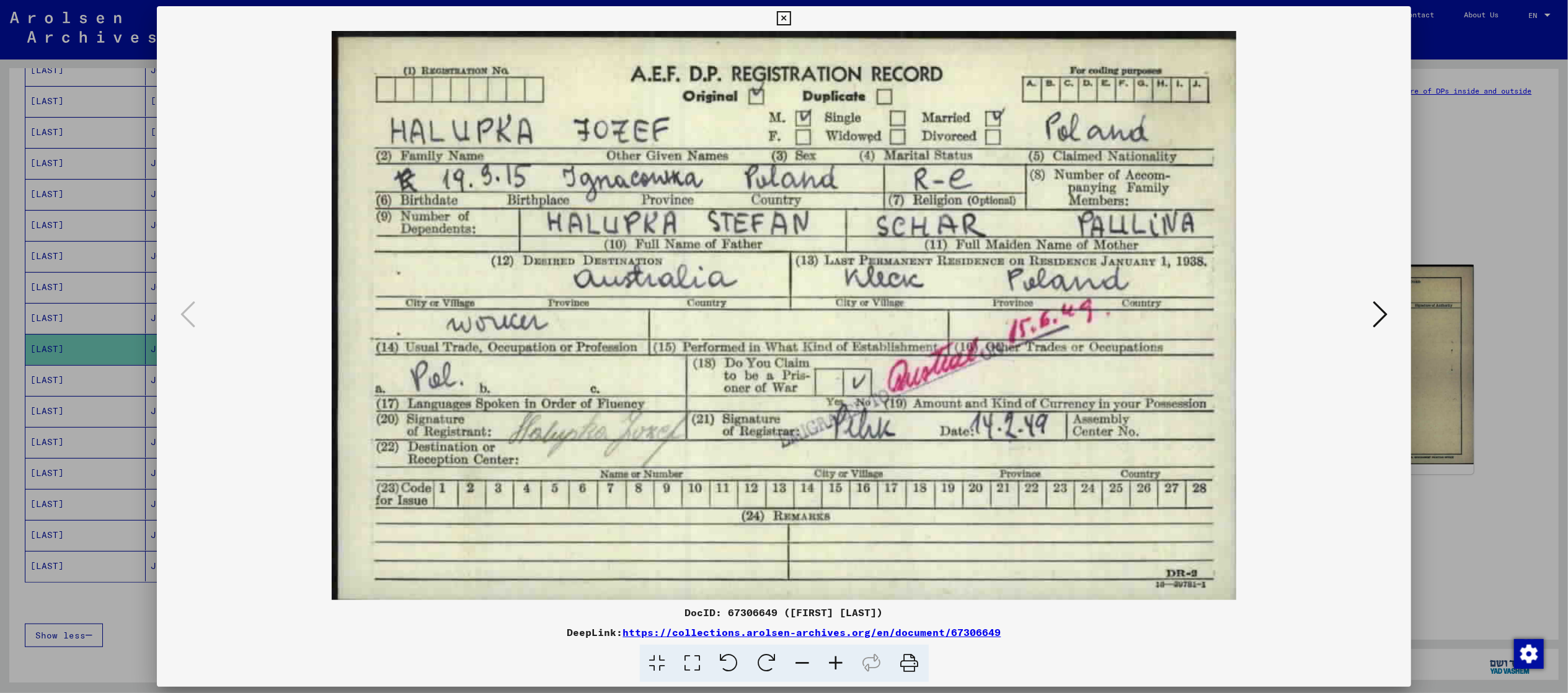 click at bounding box center [784, 346] 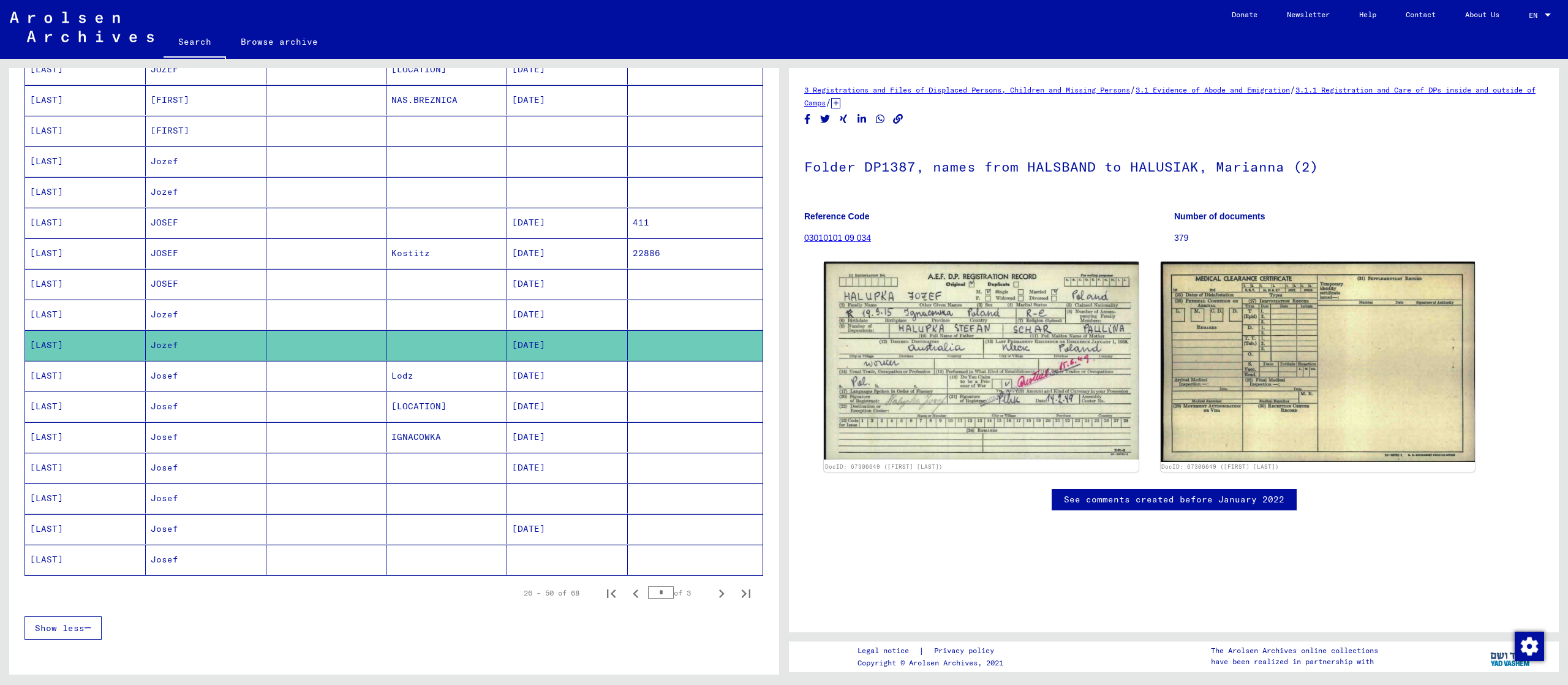 click on "[DATE]" at bounding box center [567, 437] 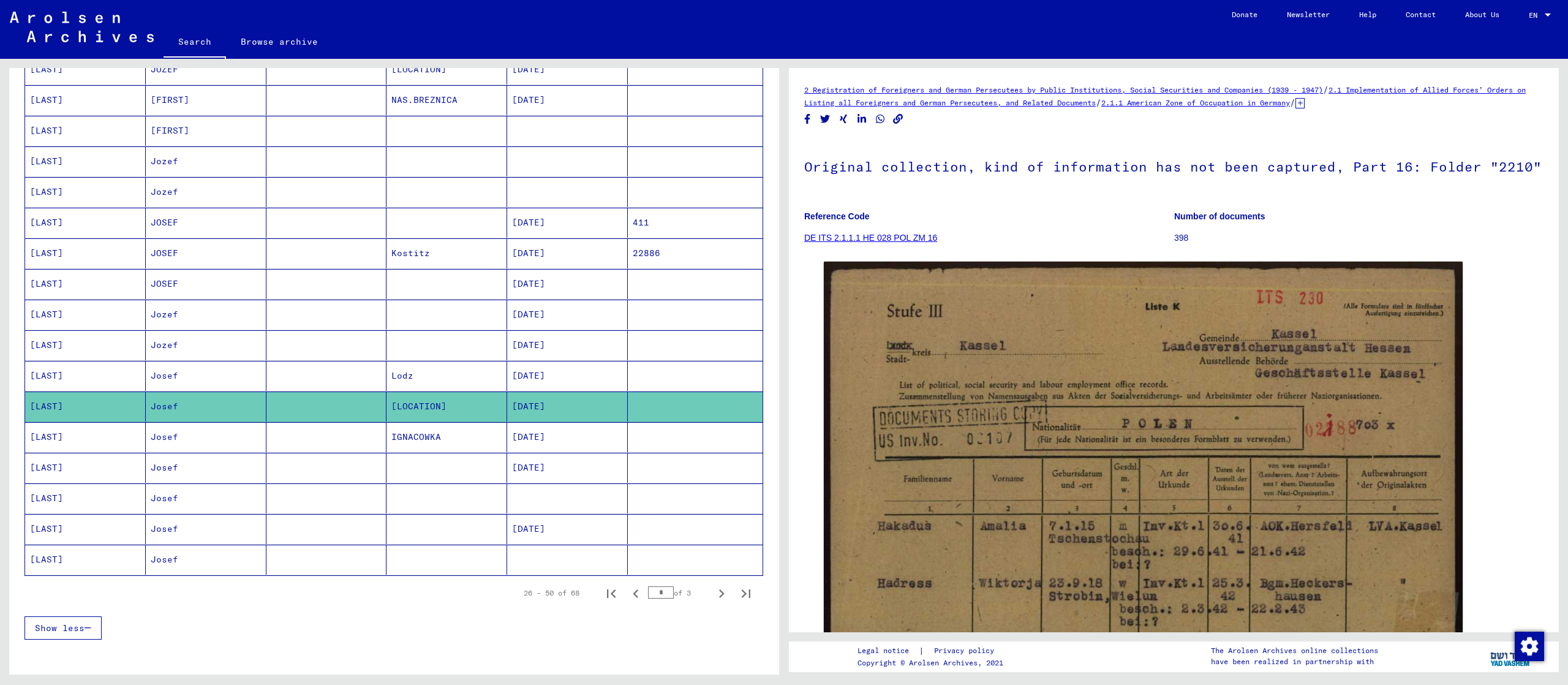 scroll, scrollTop: 0, scrollLeft: 0, axis: both 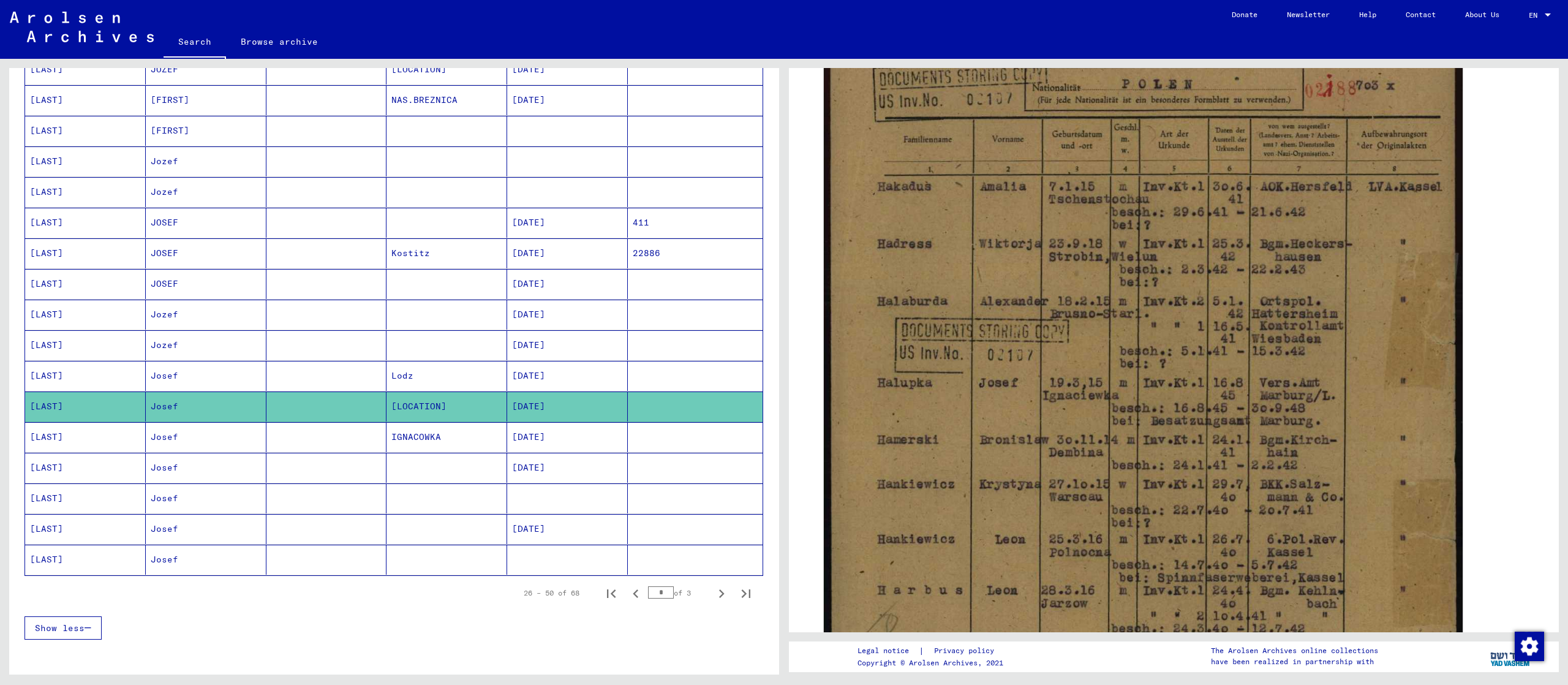 click on "[DATE]" at bounding box center [567, 467] 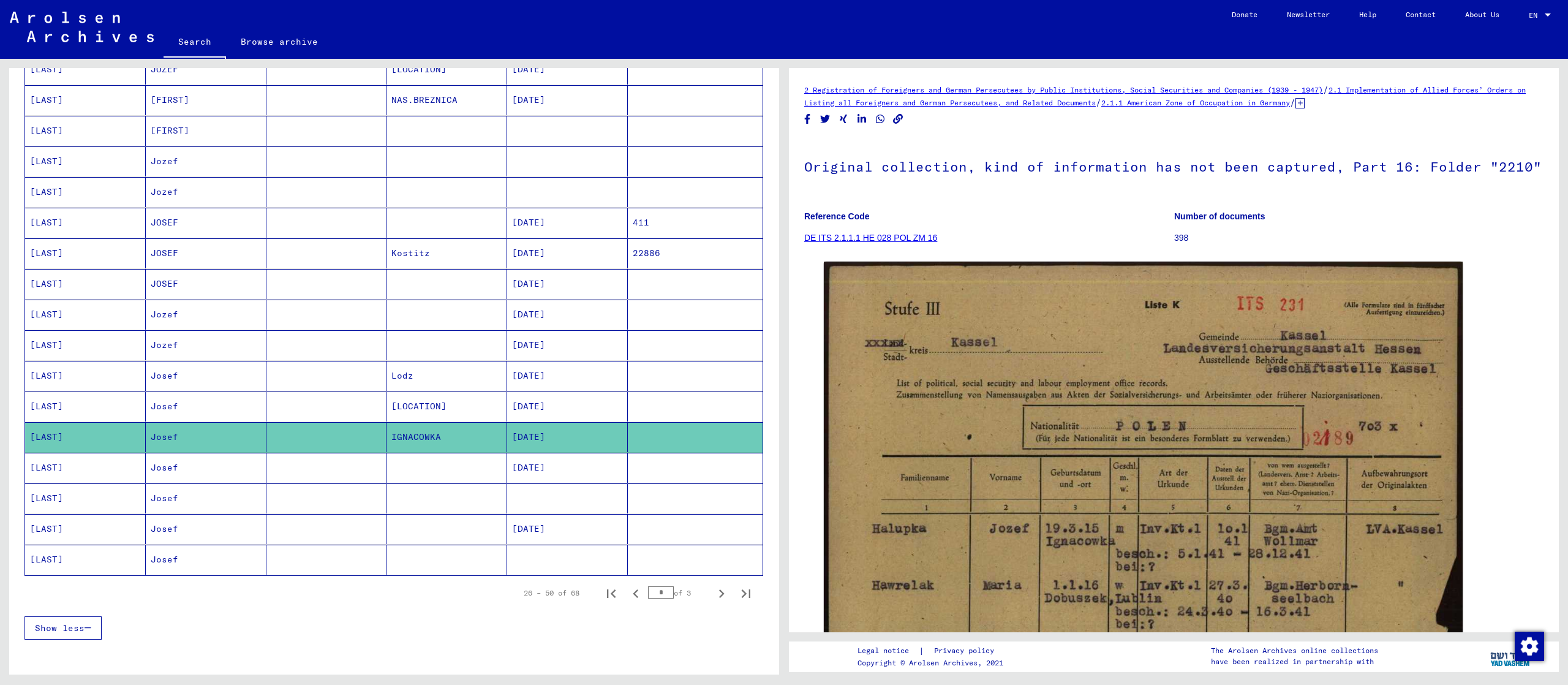 scroll, scrollTop: 0, scrollLeft: 0, axis: both 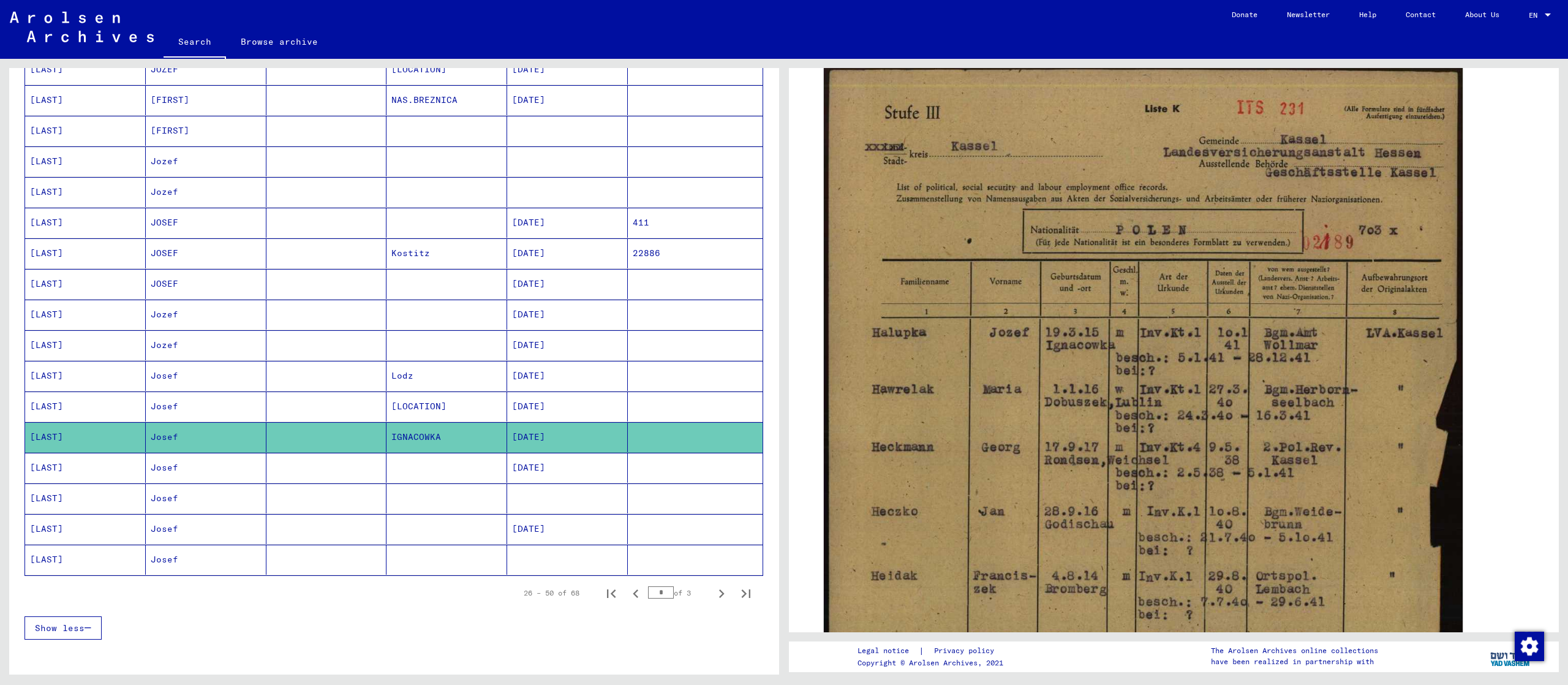 click on "[DATE]" at bounding box center (567, 498) 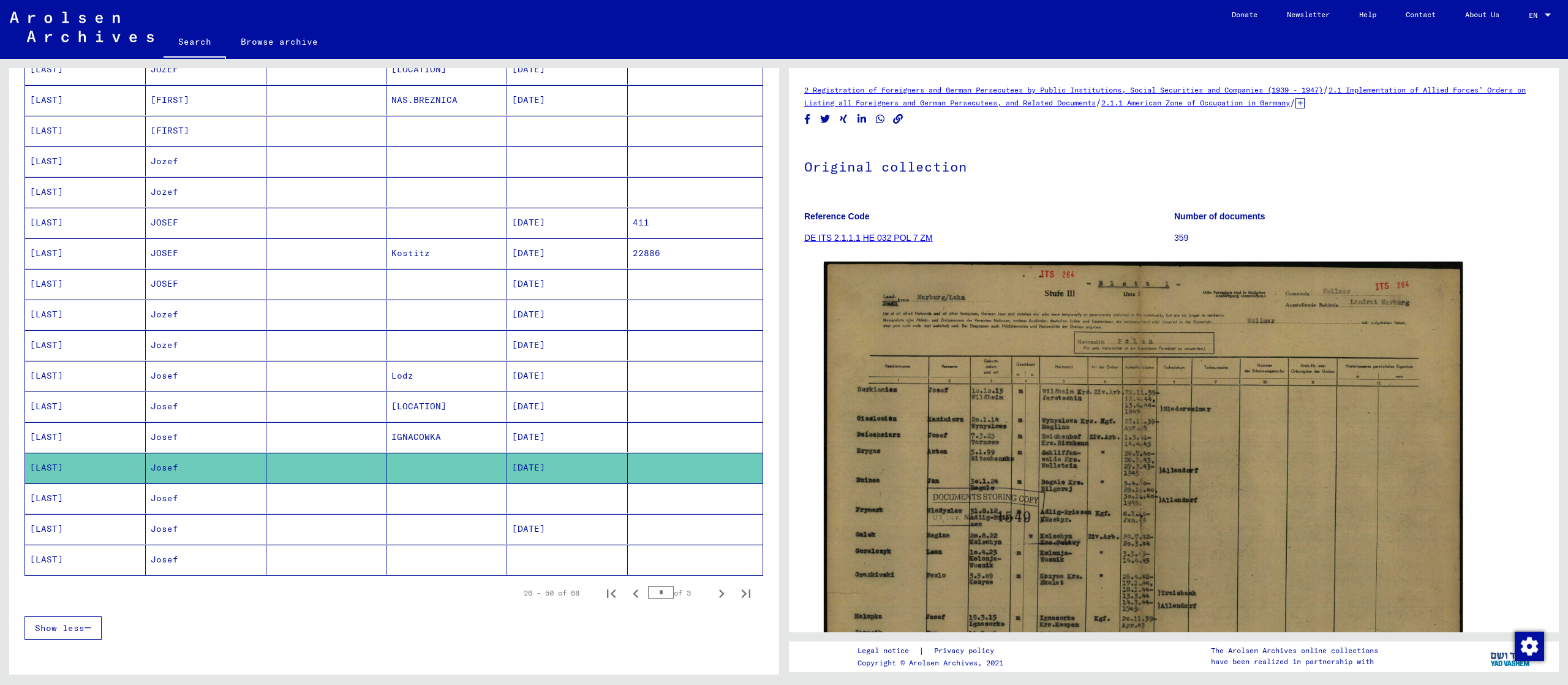 scroll, scrollTop: 0, scrollLeft: 0, axis: both 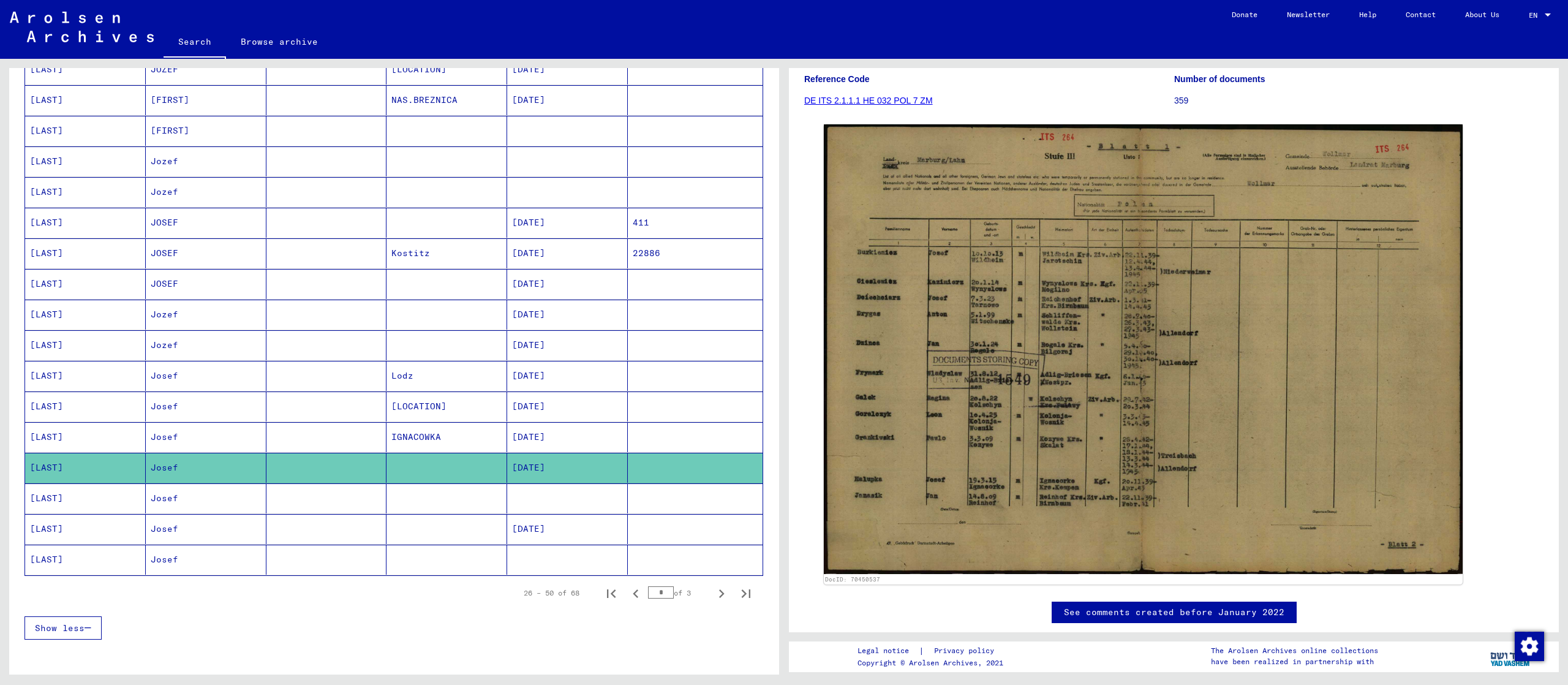 click at bounding box center [567, 529] 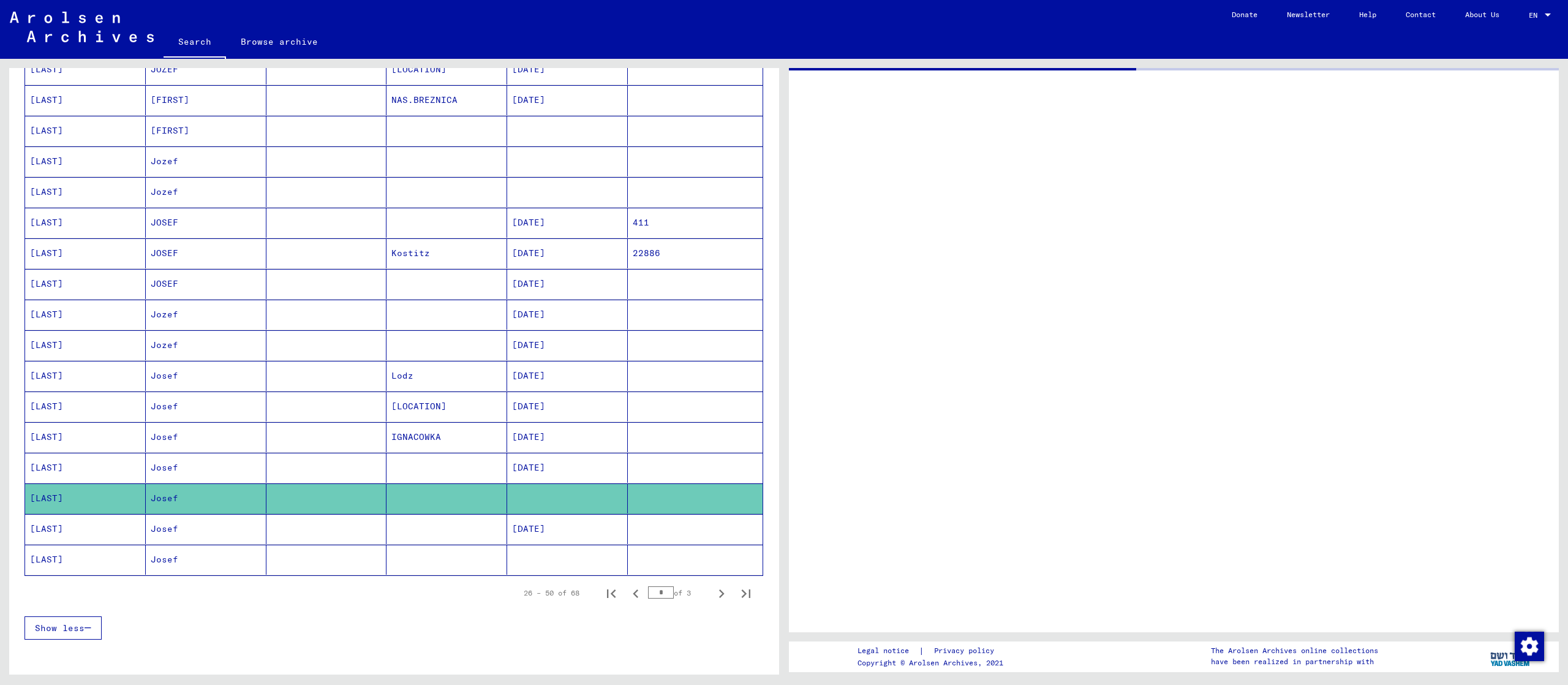 scroll, scrollTop: 0, scrollLeft: 0, axis: both 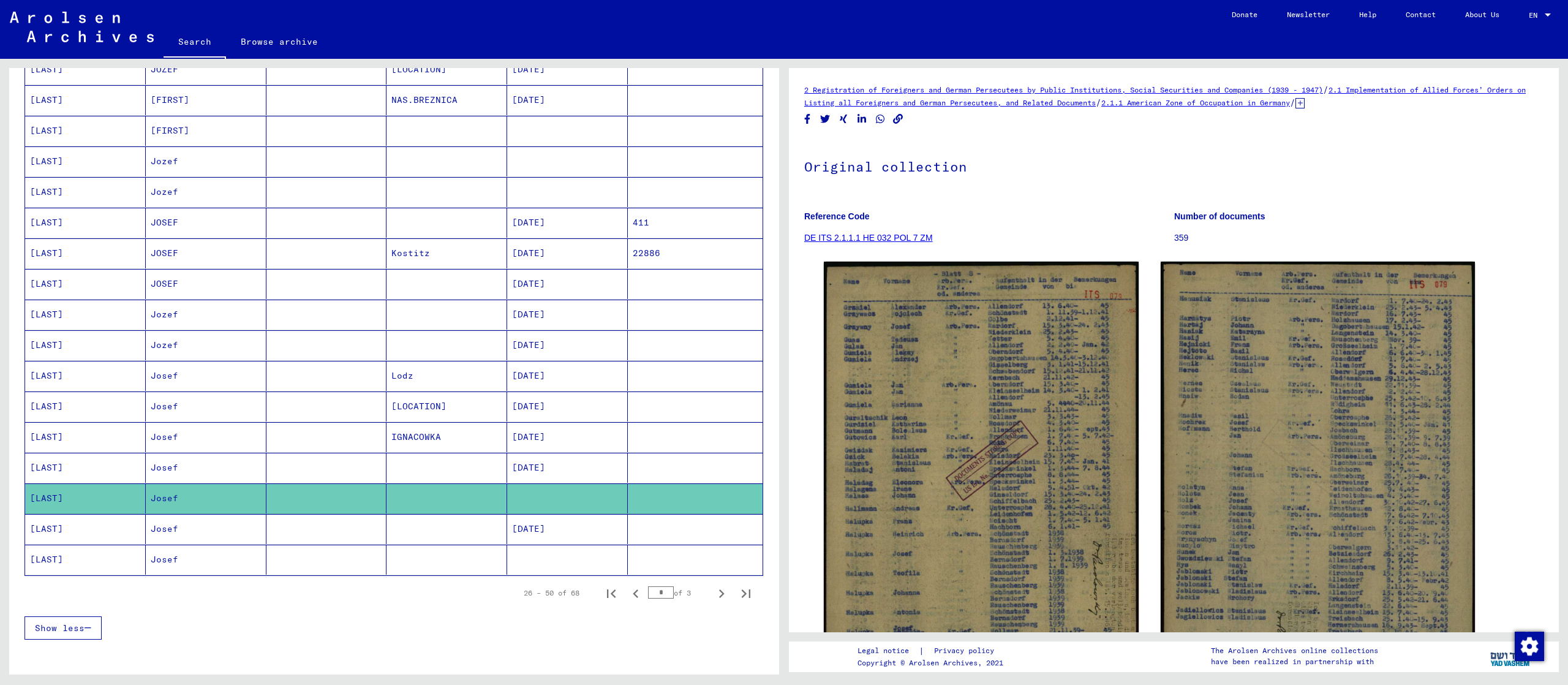 click on "[DATE]" at bounding box center [567, 559] 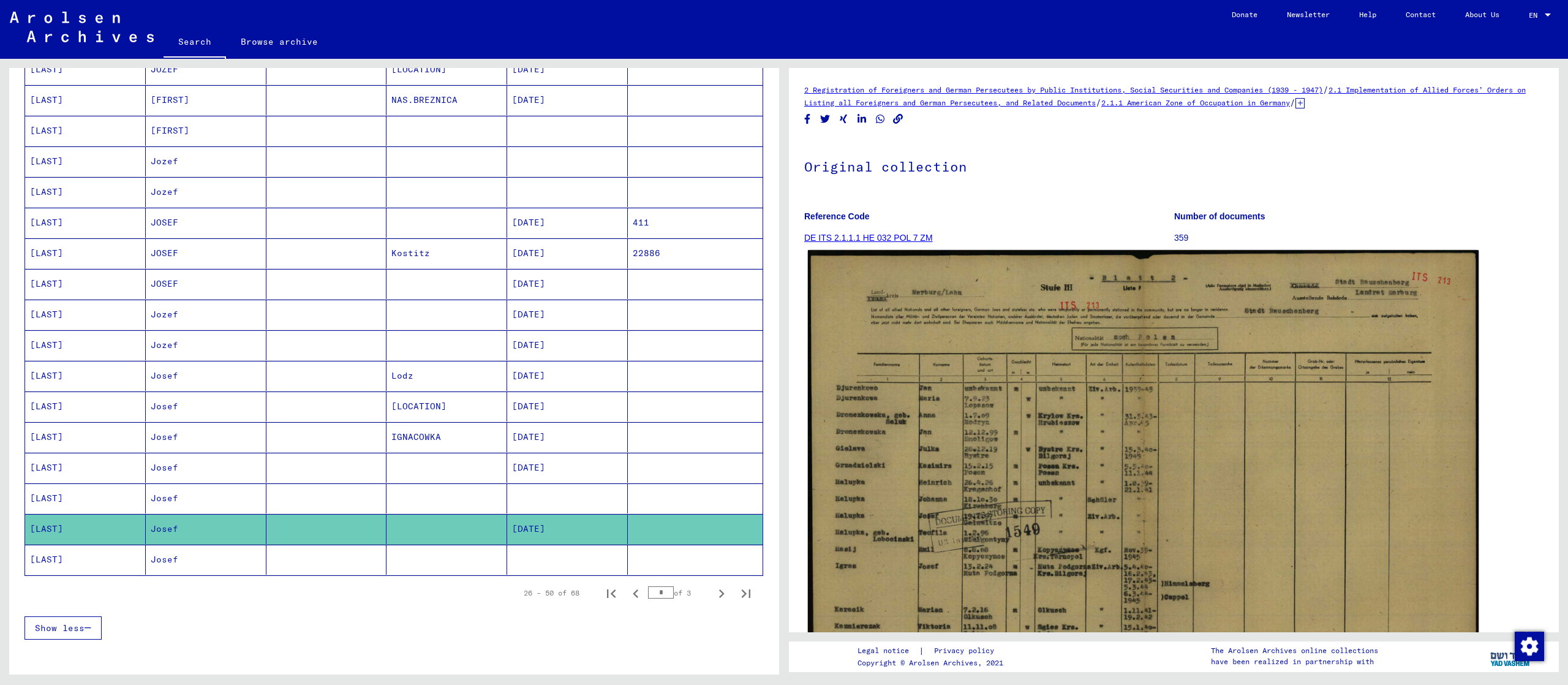 scroll, scrollTop: 0, scrollLeft: 0, axis: both 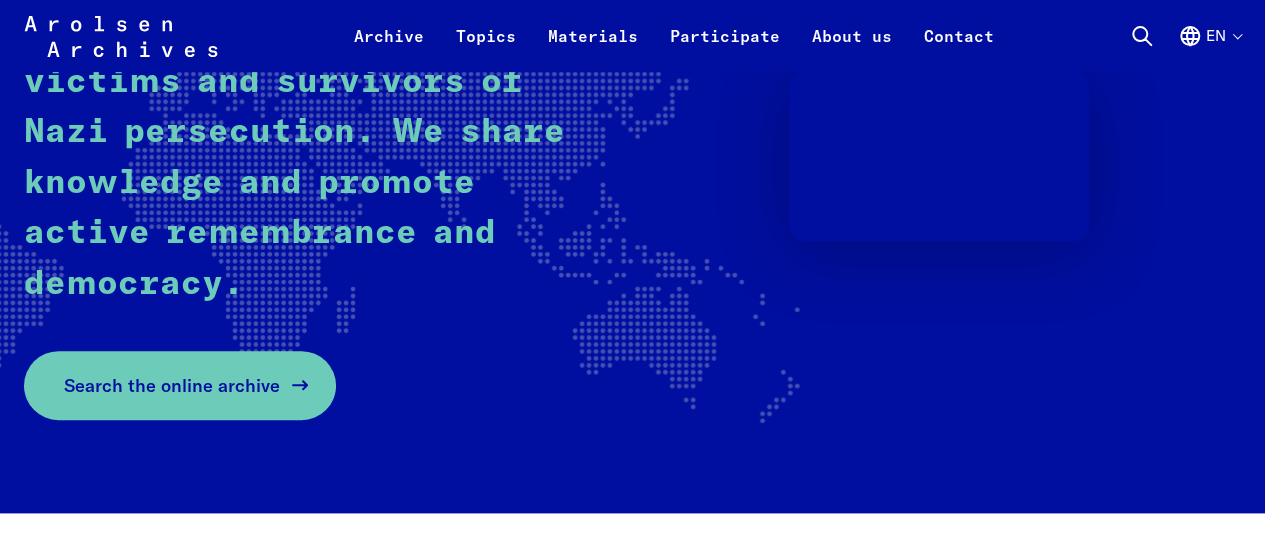 click on "Search the online archive" at bounding box center [180, 385] 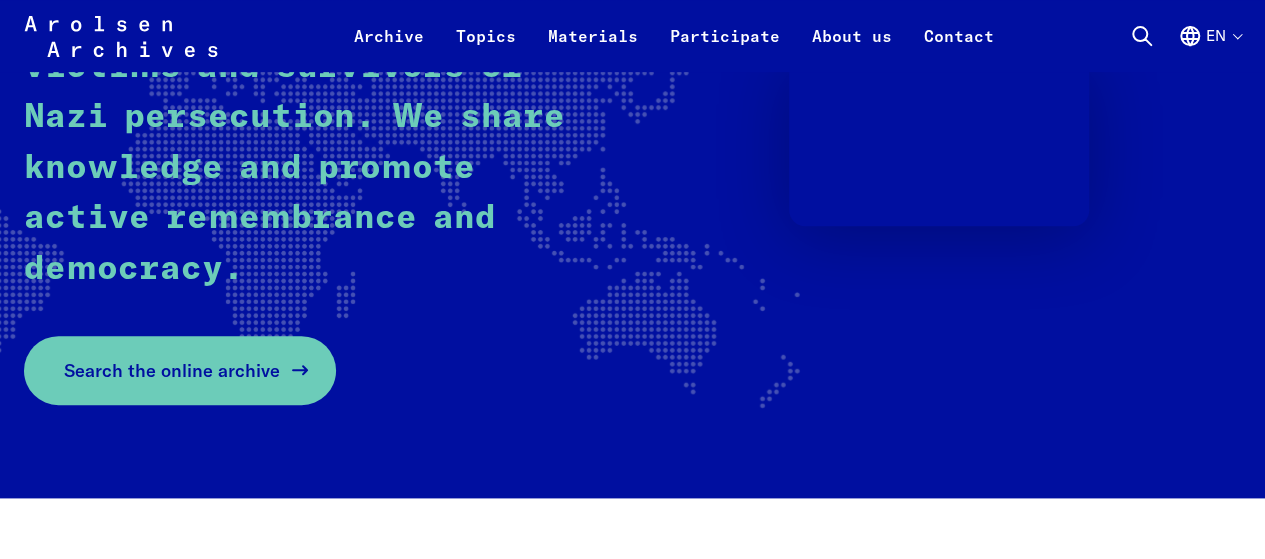 scroll, scrollTop: 272, scrollLeft: 0, axis: vertical 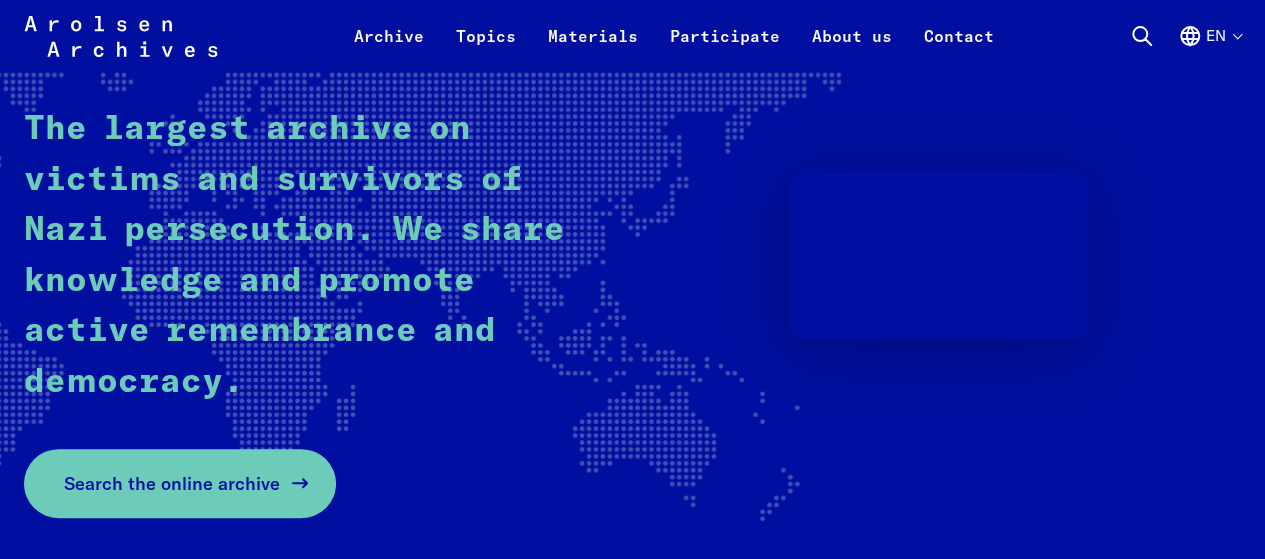 click on "Search the online archive" at bounding box center [172, 483] 